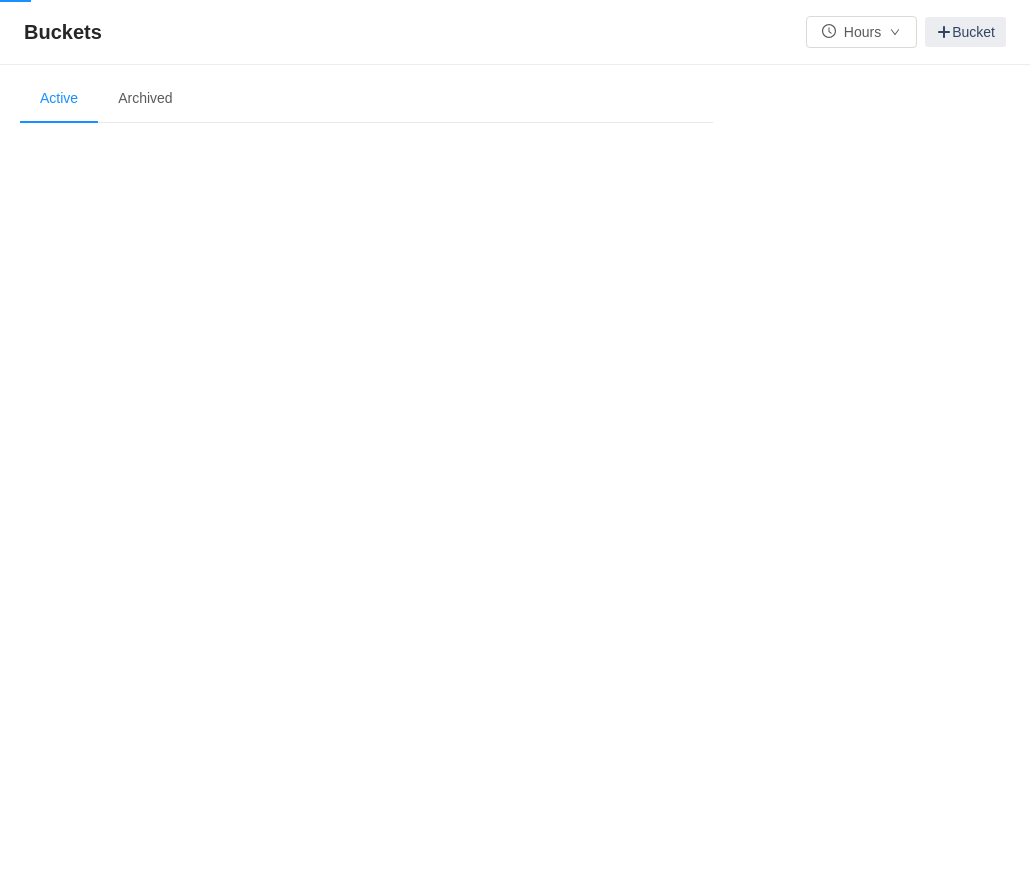 scroll, scrollTop: 0, scrollLeft: 0, axis: both 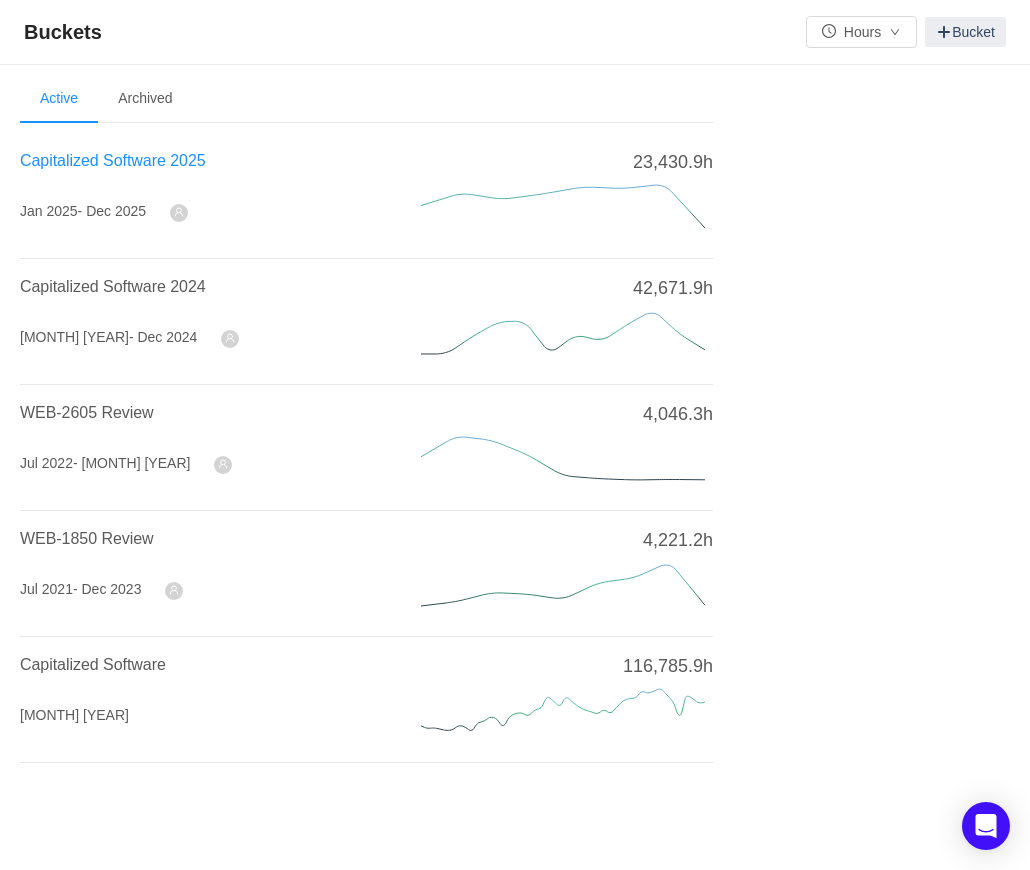 click on "Capitalized Software 2025" at bounding box center (113, 160) 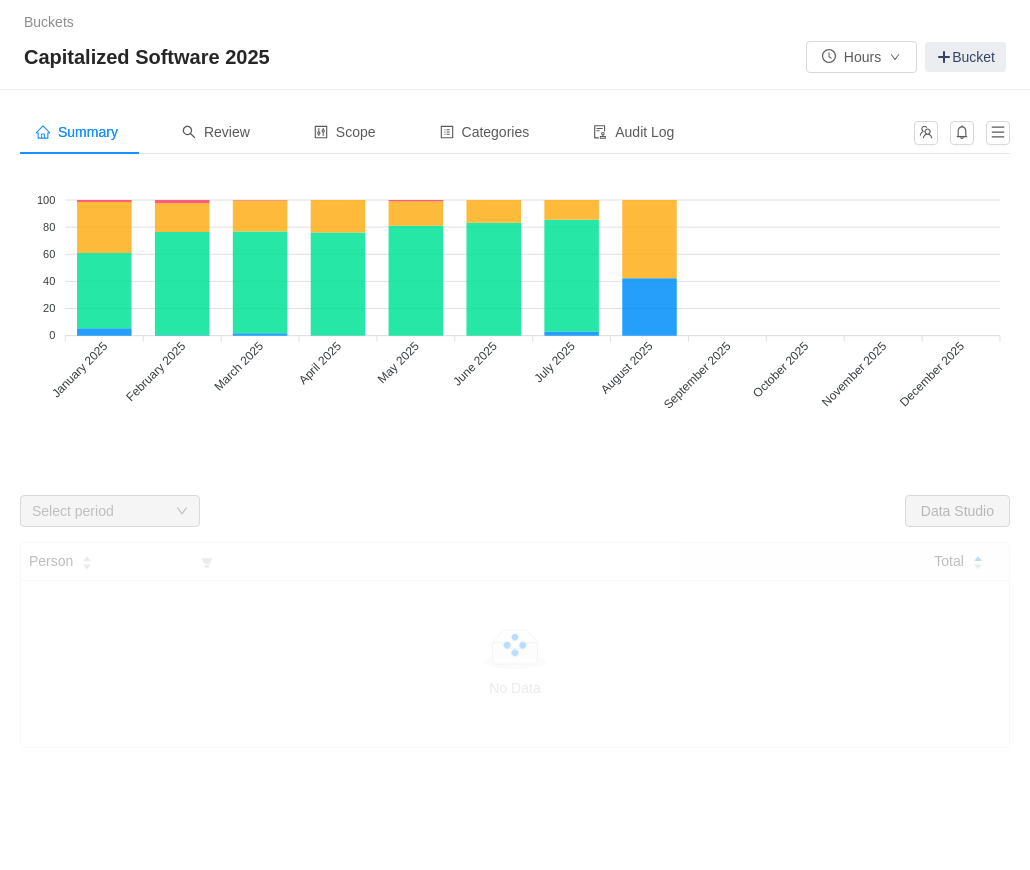 scroll, scrollTop: 0, scrollLeft: 0, axis: both 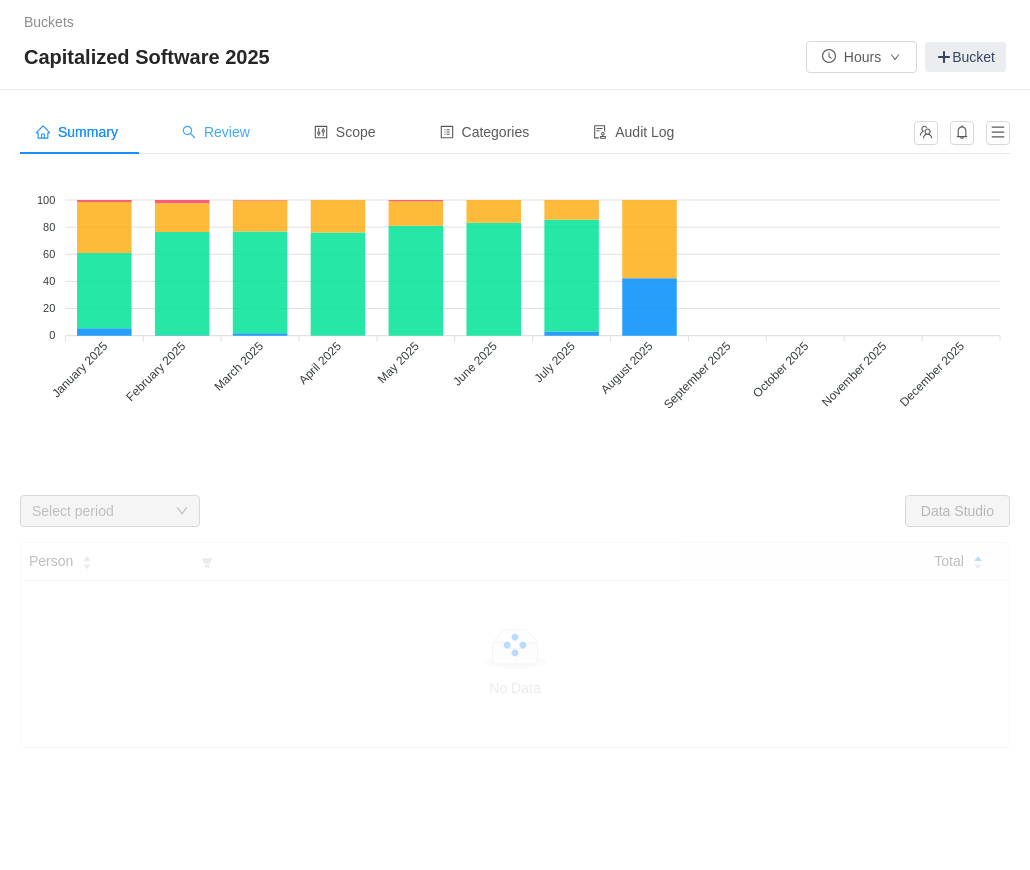 click on "Review" at bounding box center (216, 132) 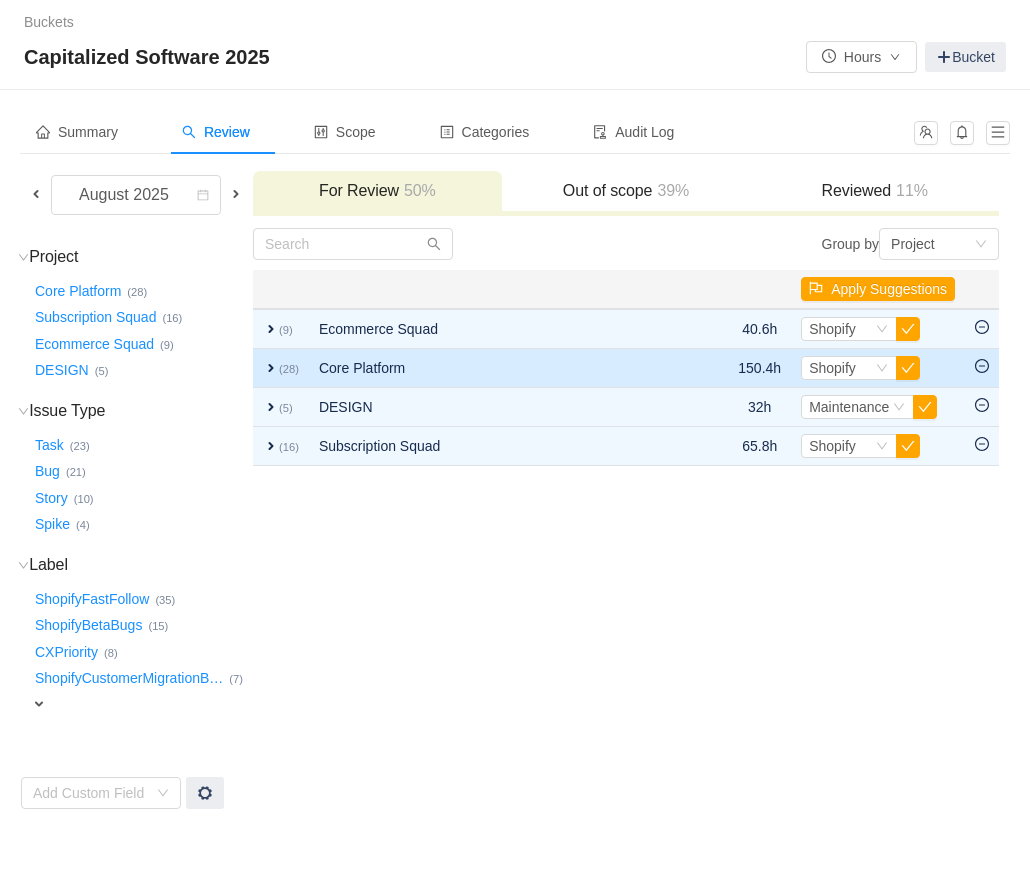 click on "expand" at bounding box center [271, 368] 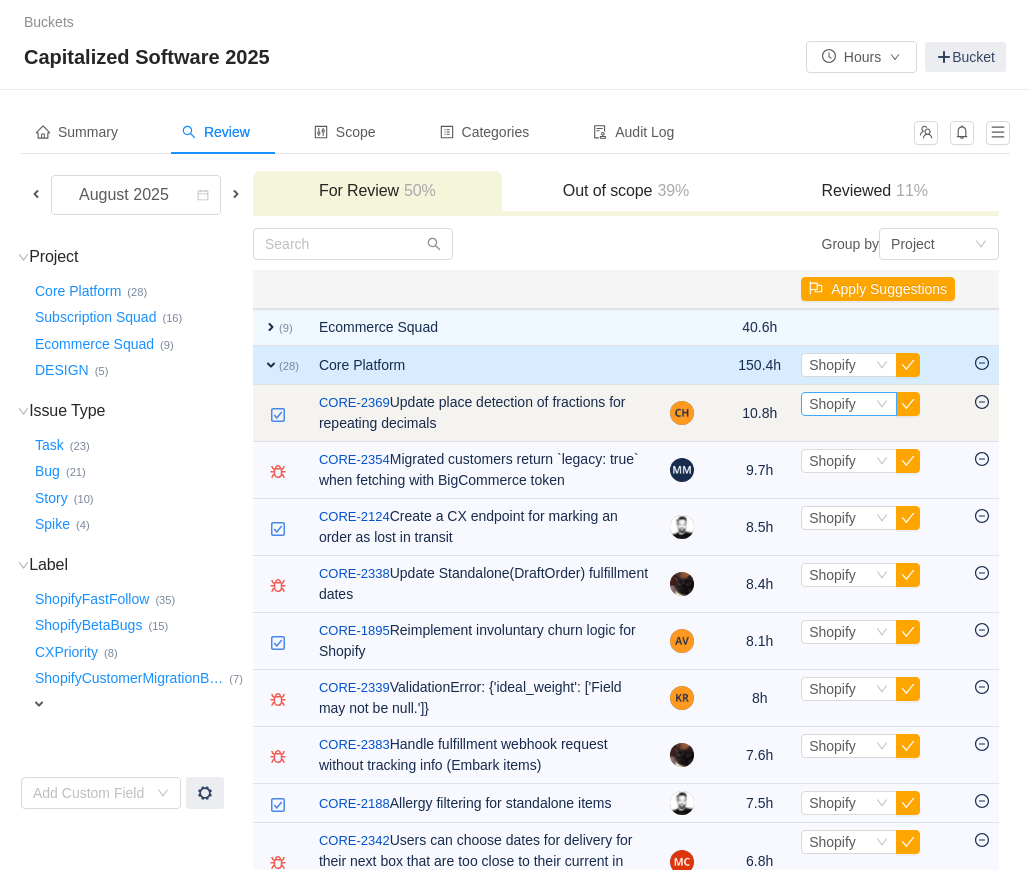 click on "Shopify" at bounding box center (832, 404) 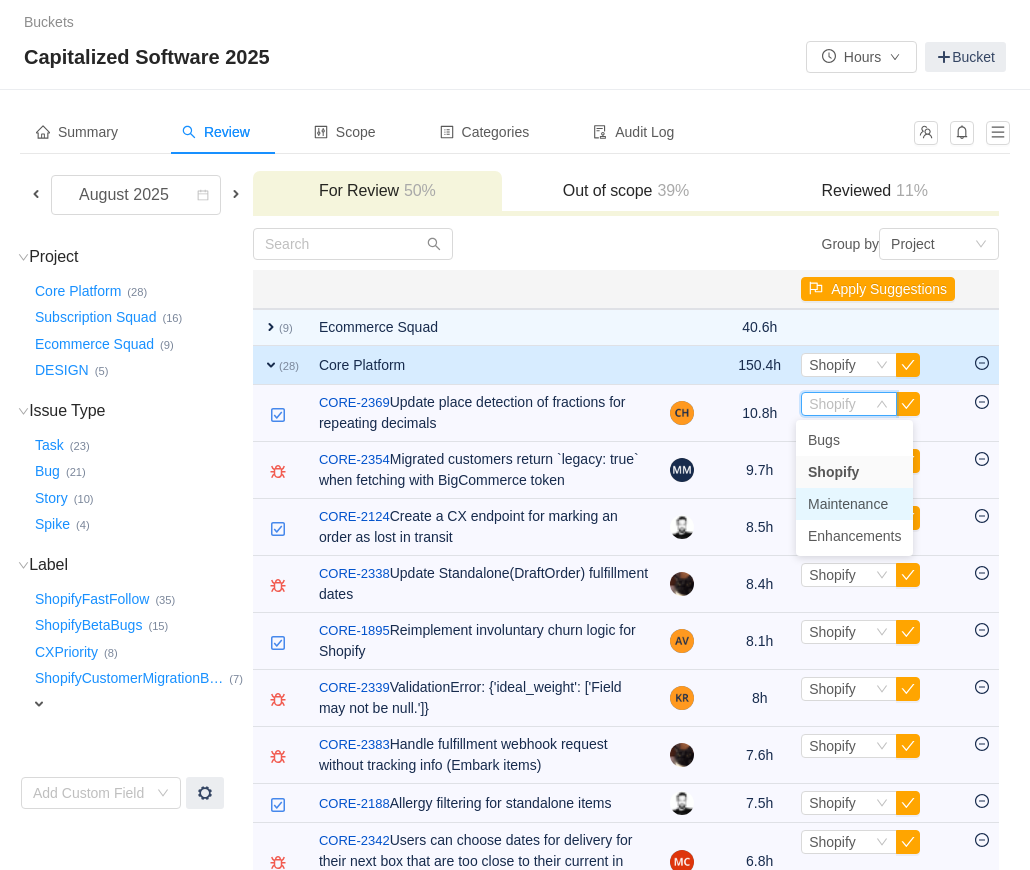 click on "Maintenance" at bounding box center [848, 504] 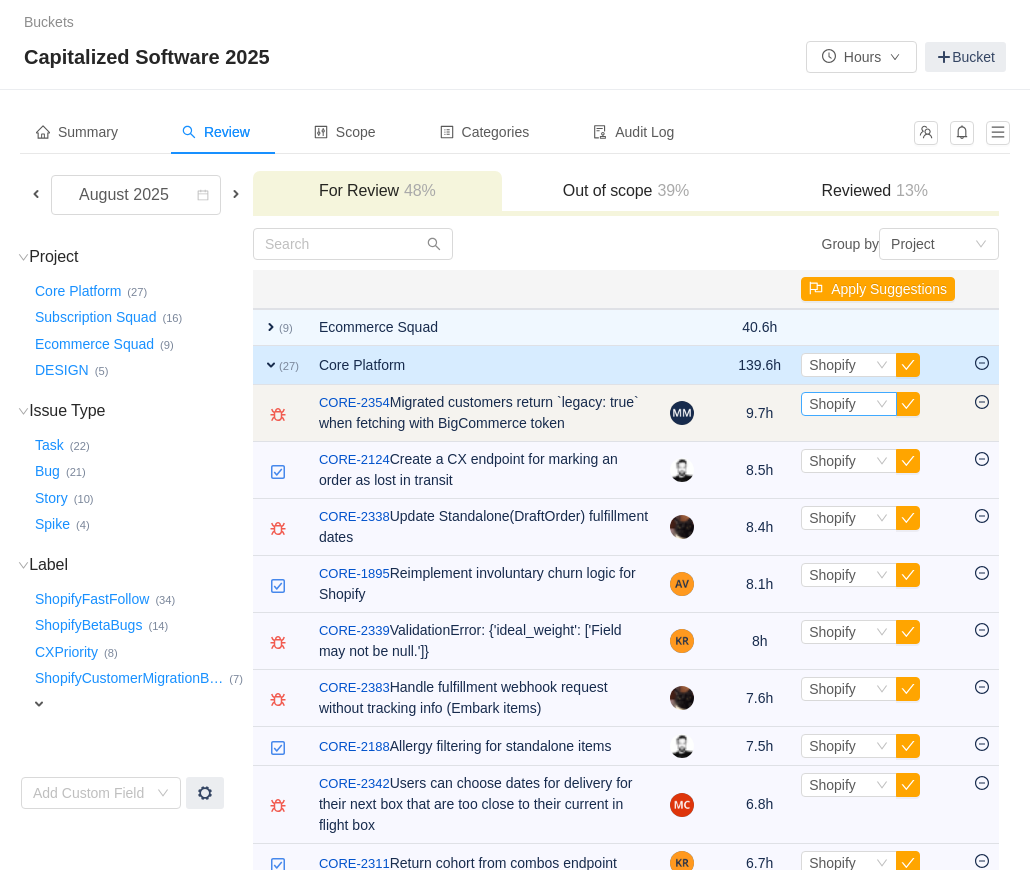 click on "Shopify" at bounding box center [832, 404] 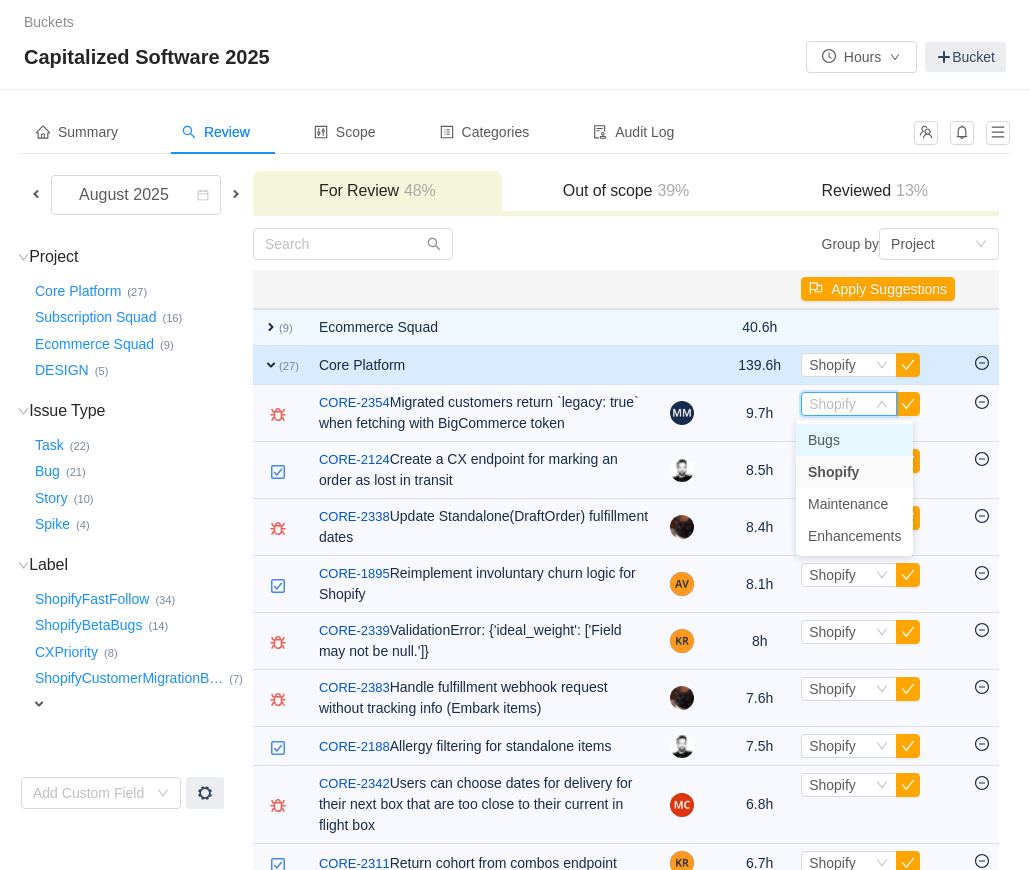 click on "Bugs" at bounding box center [824, 440] 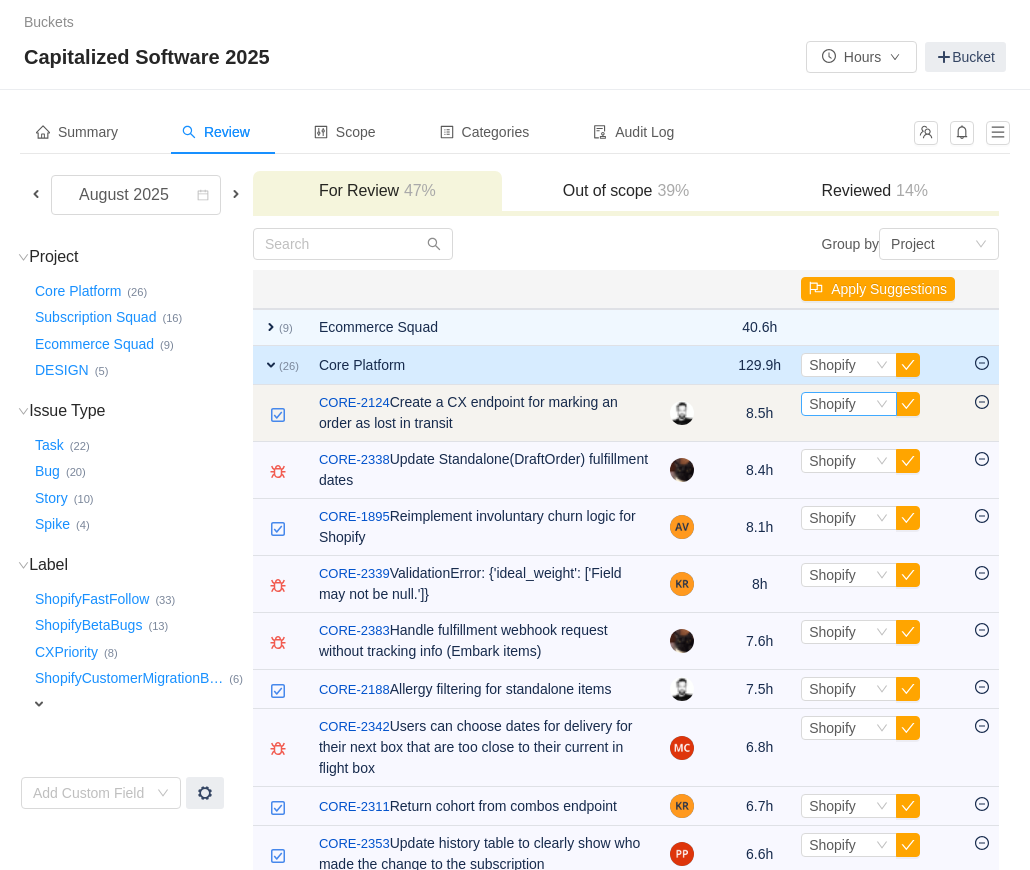 click on "Shopify" at bounding box center [832, 404] 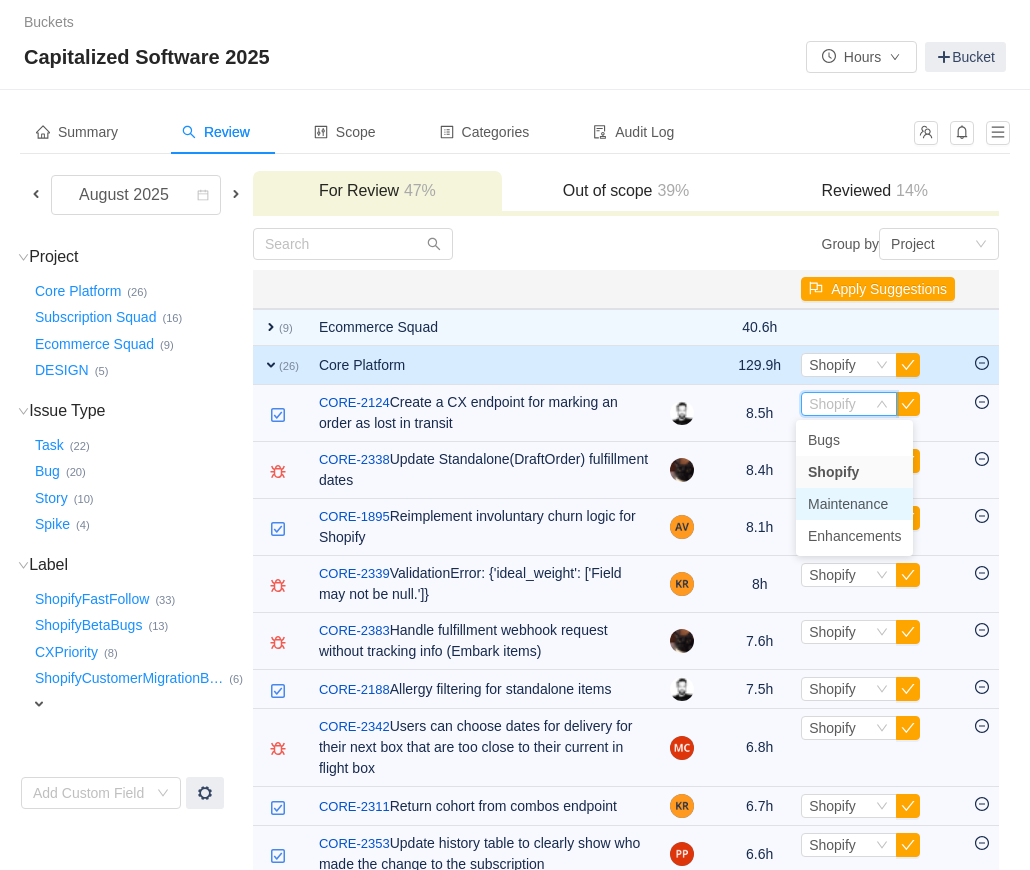 click on "Maintenance" at bounding box center (848, 504) 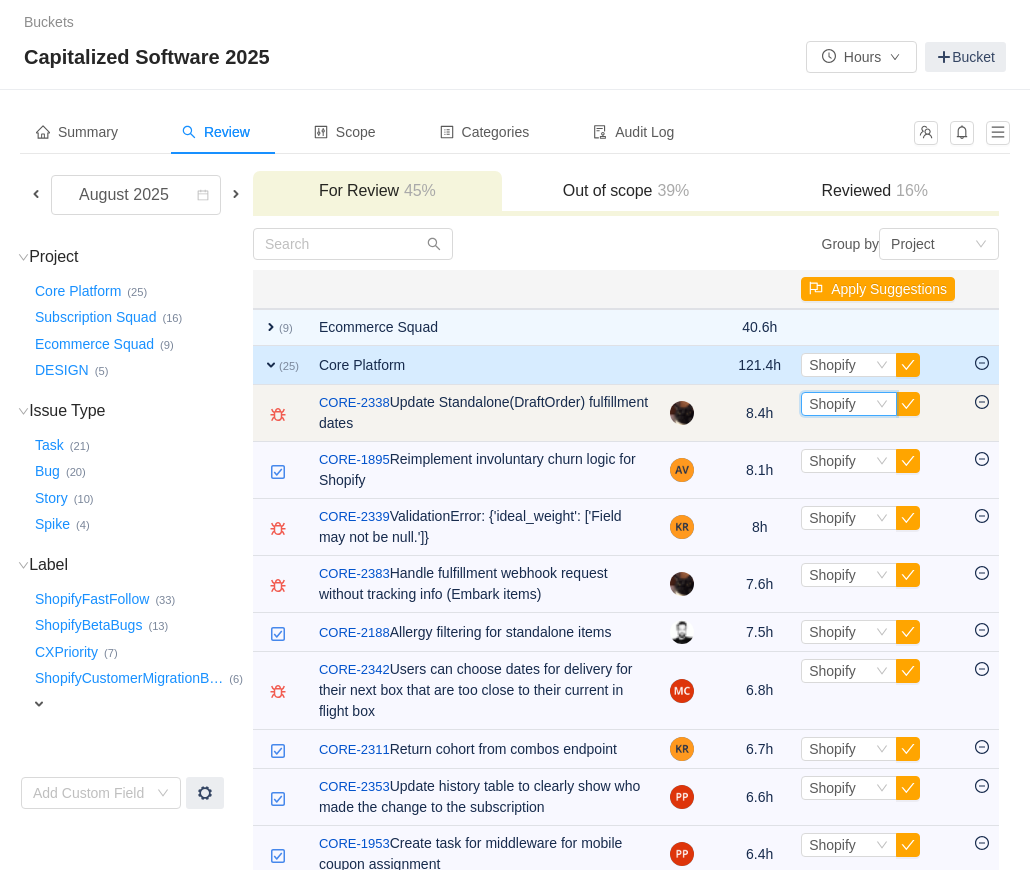 click on "Shopify" at bounding box center [832, 404] 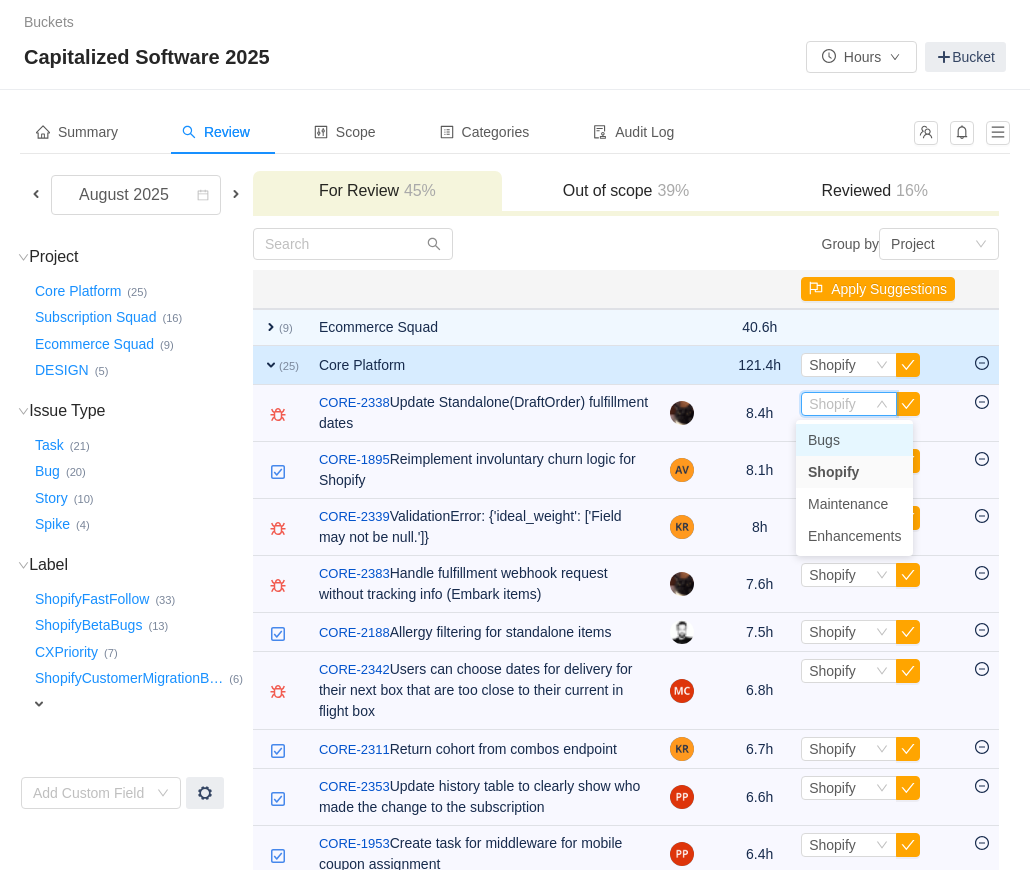 click on "Bugs" at bounding box center (824, 440) 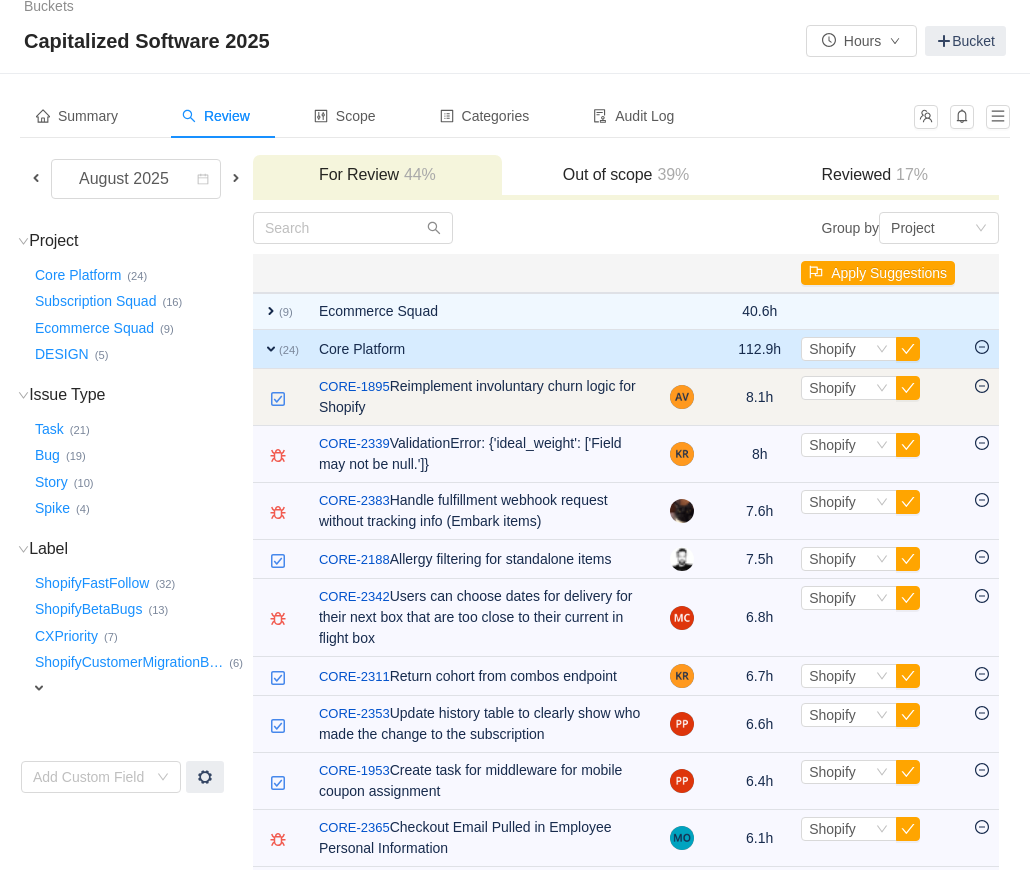 scroll, scrollTop: 15, scrollLeft: 0, axis: vertical 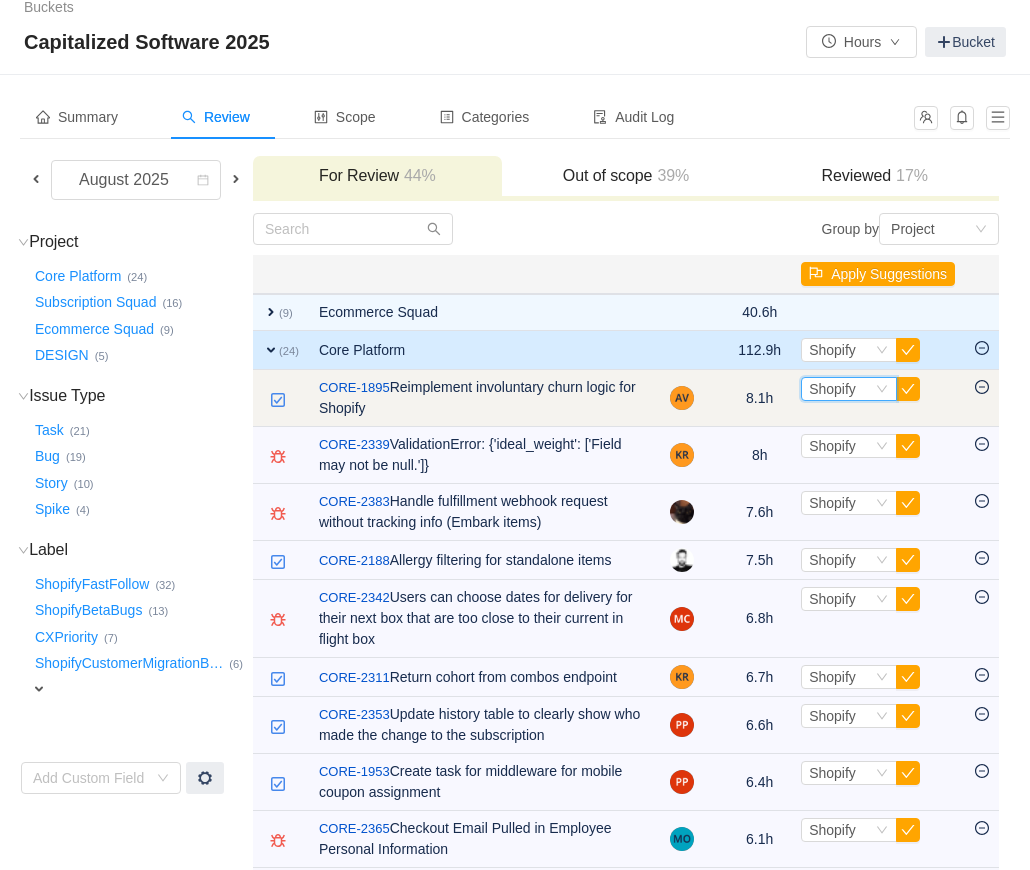 click on "Shopify" at bounding box center (832, 389) 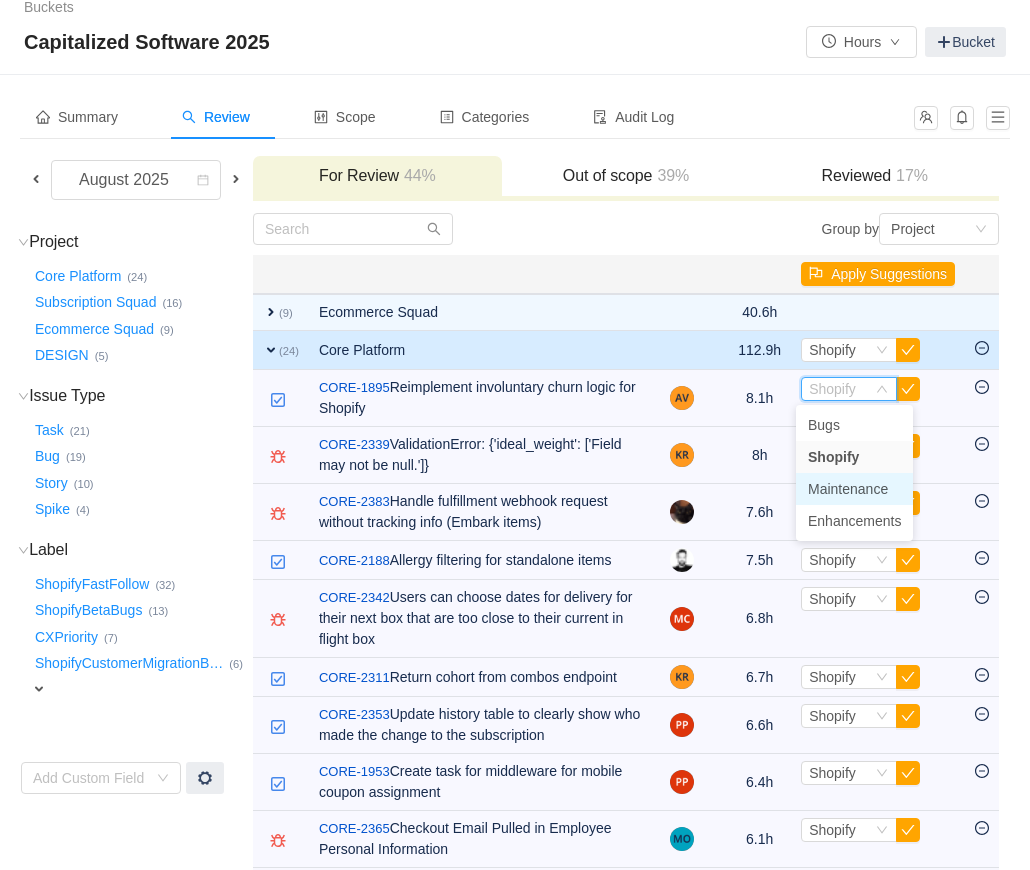 click on "Maintenance" at bounding box center (848, 489) 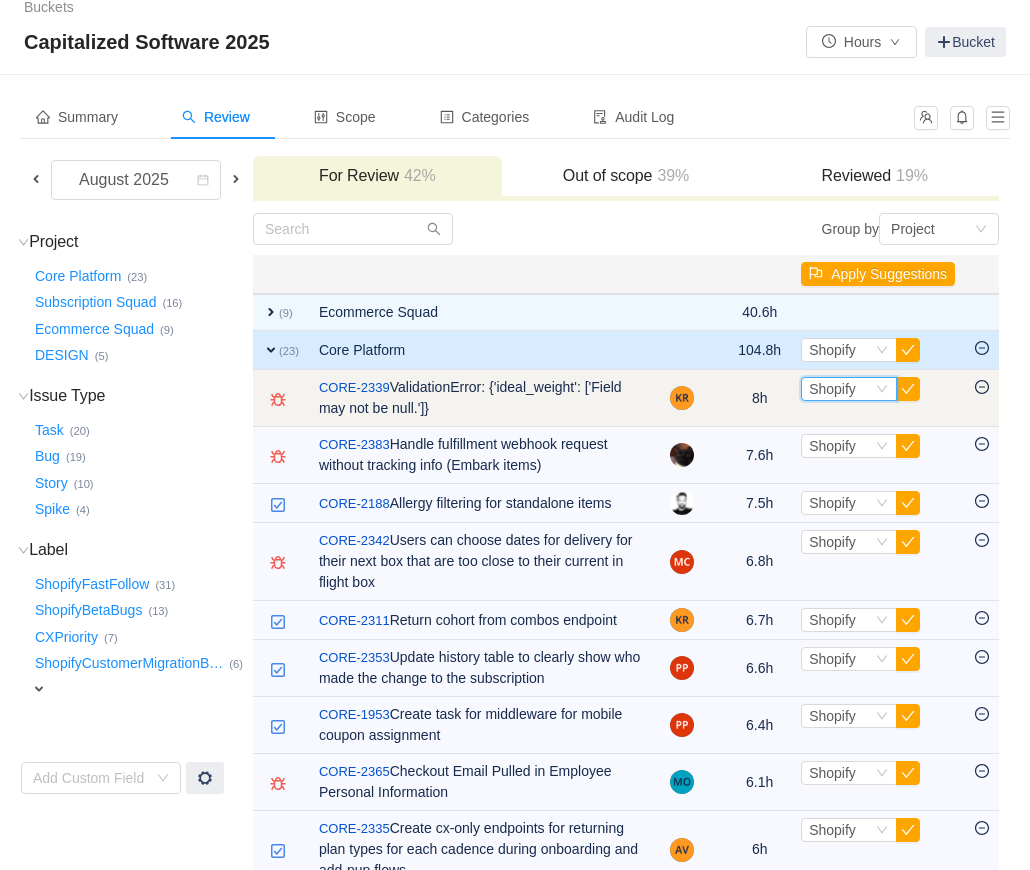 click on "Shopify" at bounding box center [832, 389] 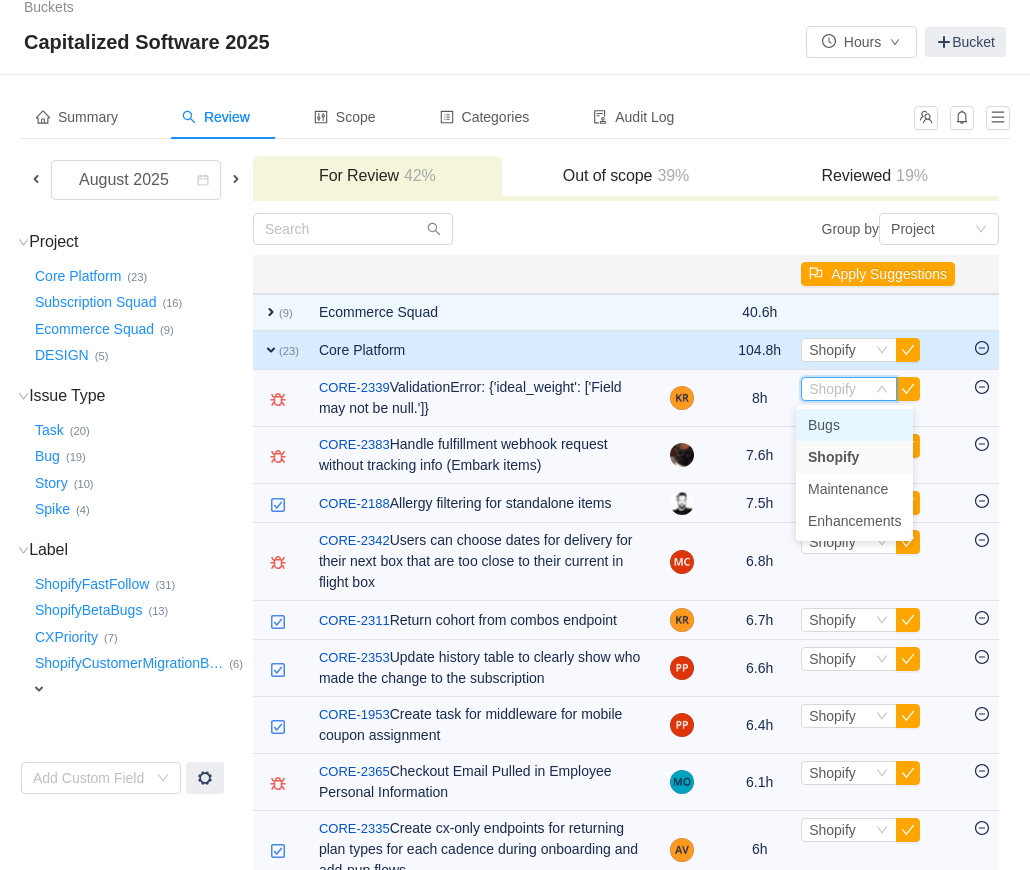 click on "Bugs" at bounding box center (824, 425) 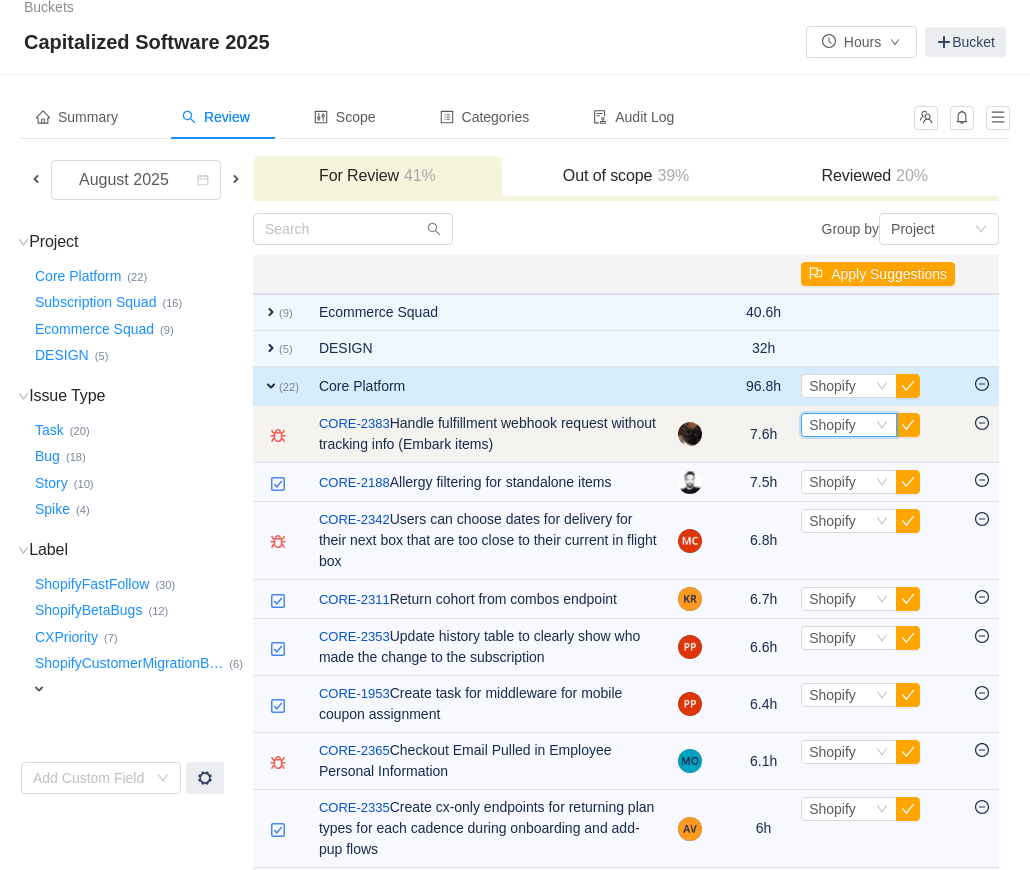 click on "Shopify" at bounding box center (832, 425) 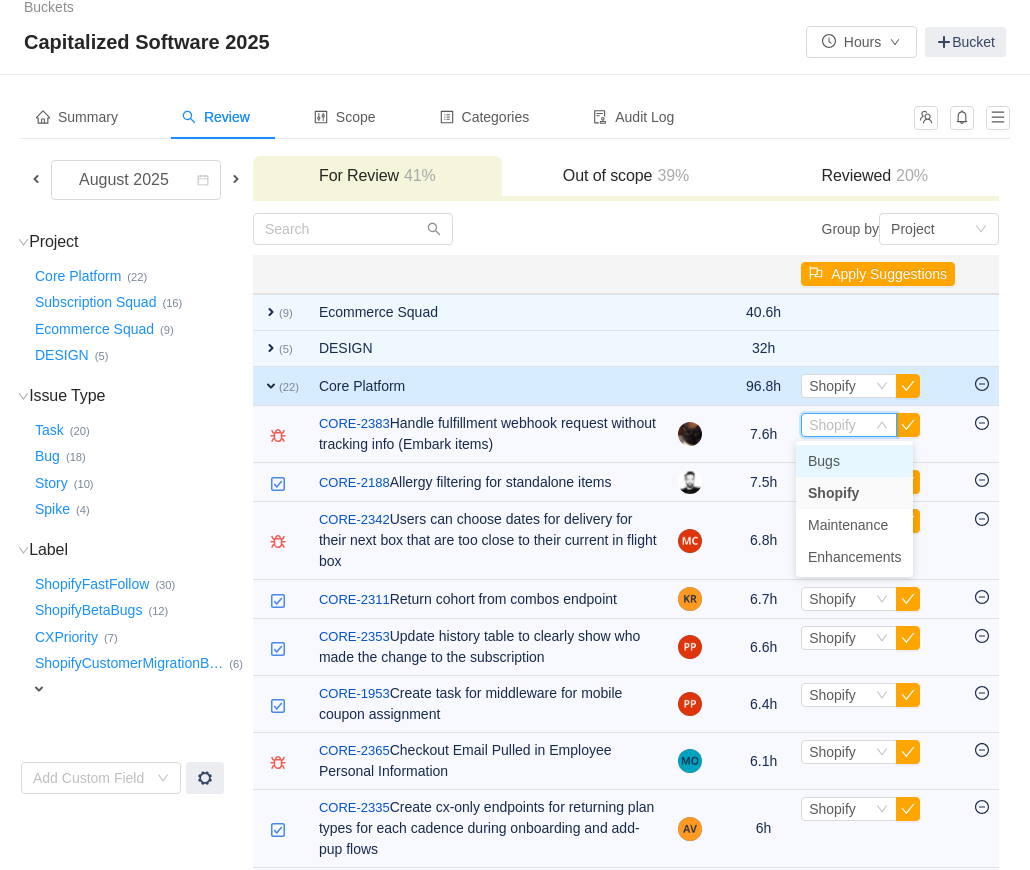 click on "Bugs" at bounding box center (824, 461) 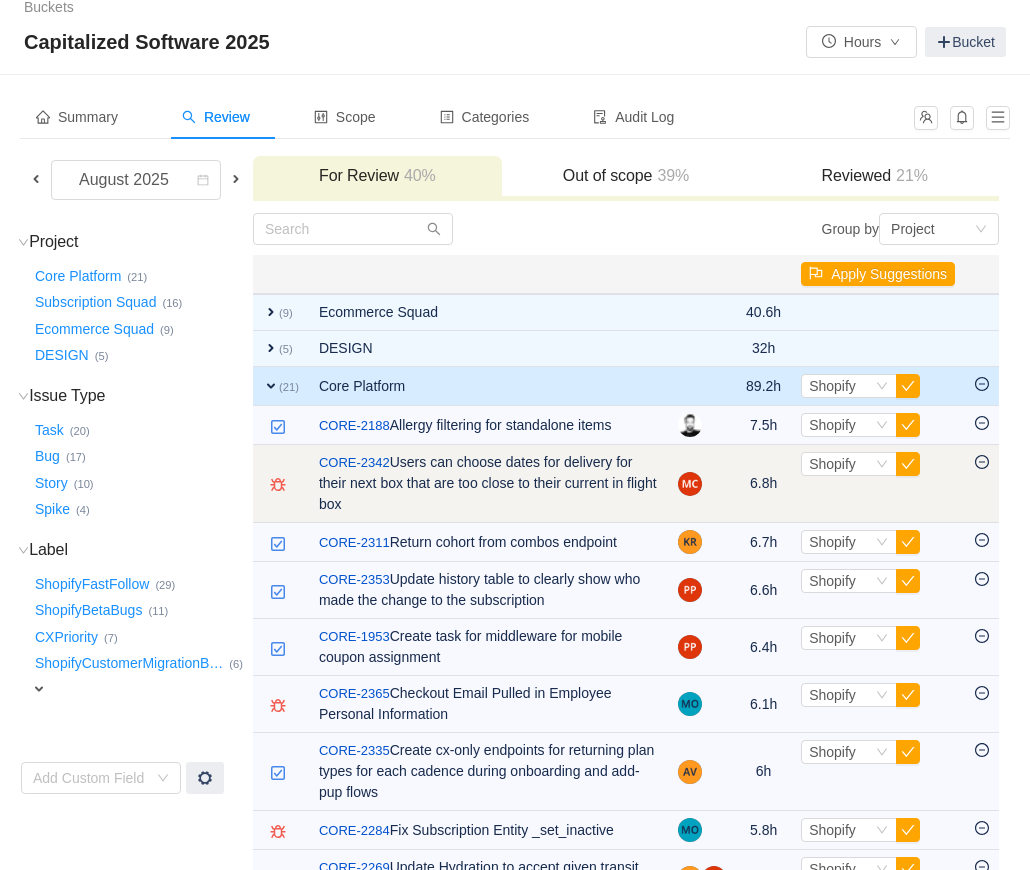 scroll, scrollTop: 25, scrollLeft: 0, axis: vertical 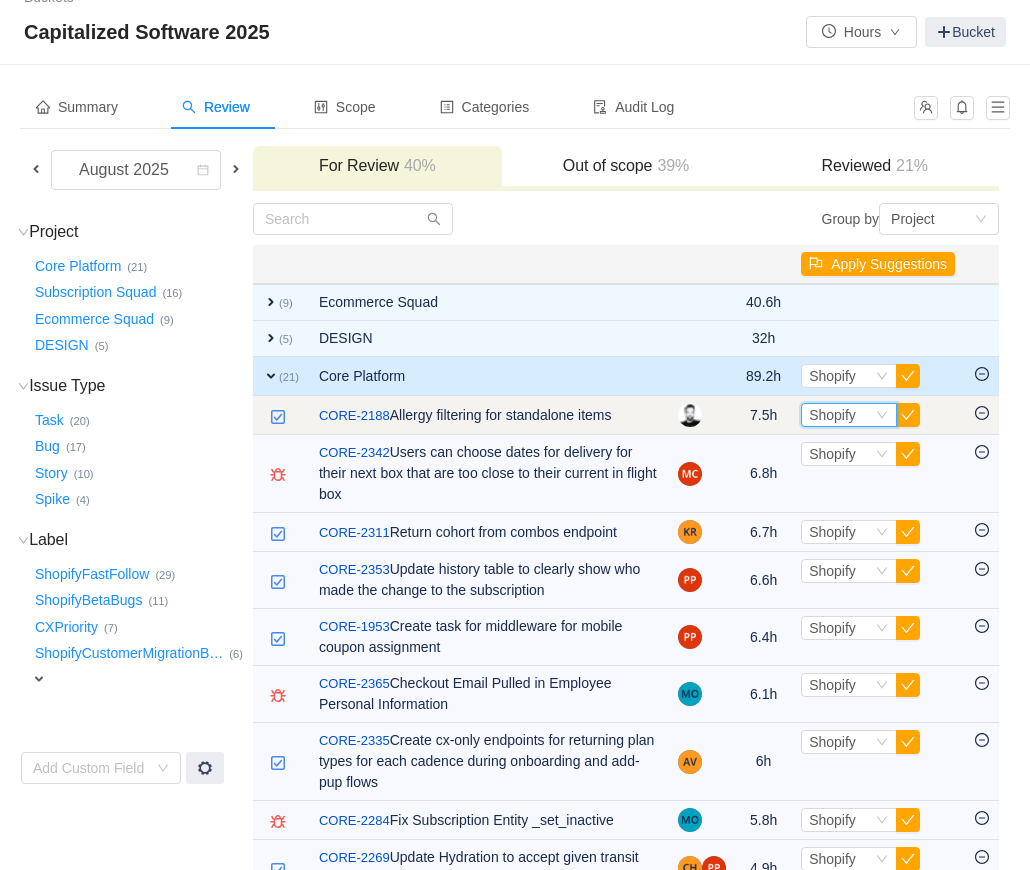 click on "Shopify" at bounding box center [832, 415] 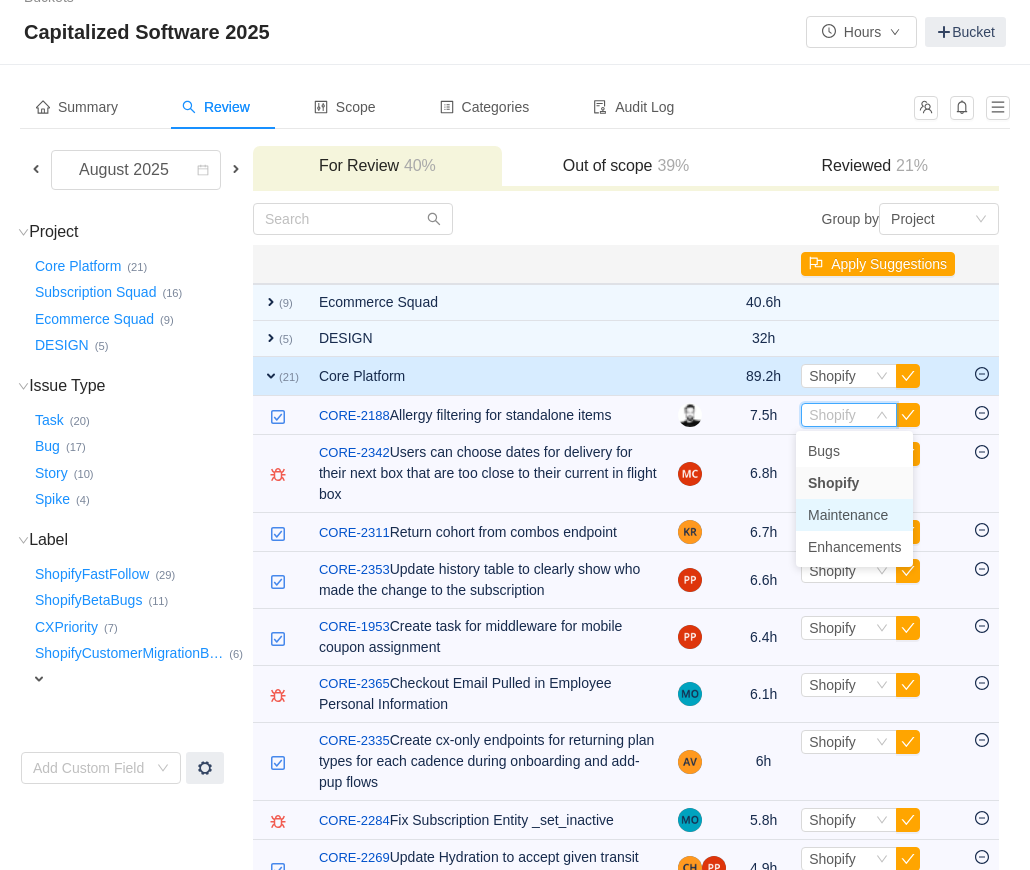 click on "Maintenance" at bounding box center [848, 515] 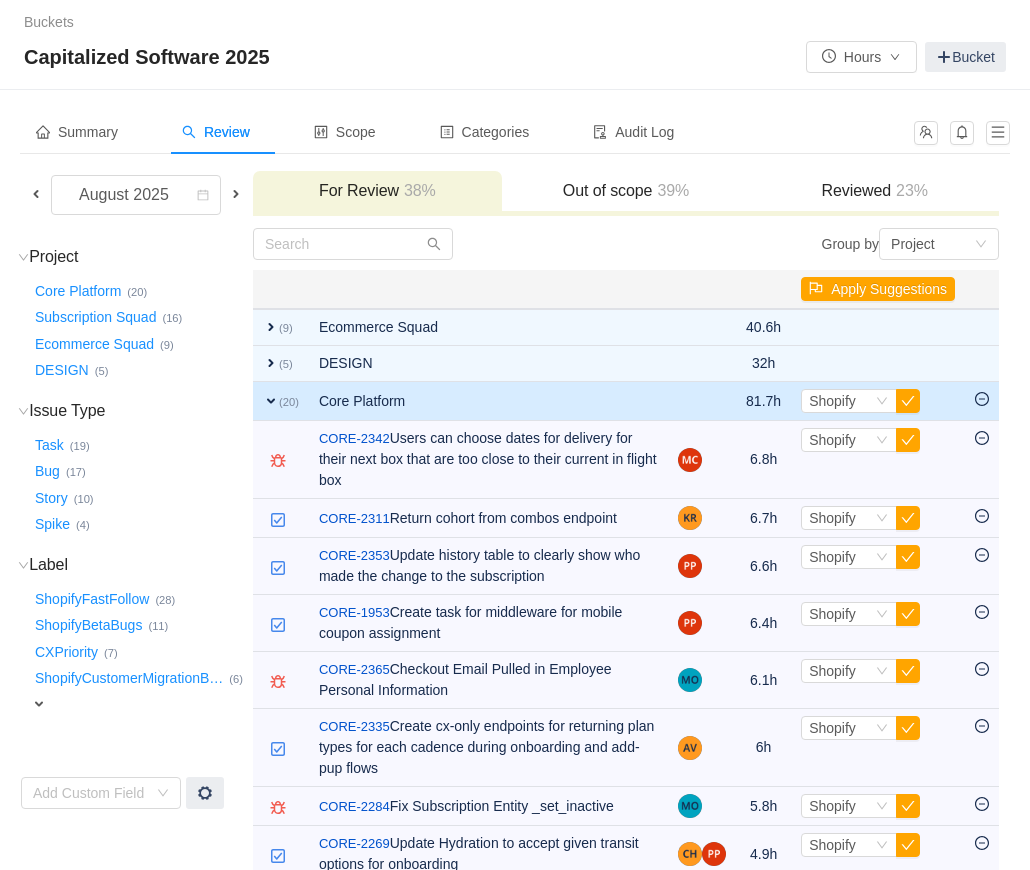 scroll, scrollTop: 0, scrollLeft: 0, axis: both 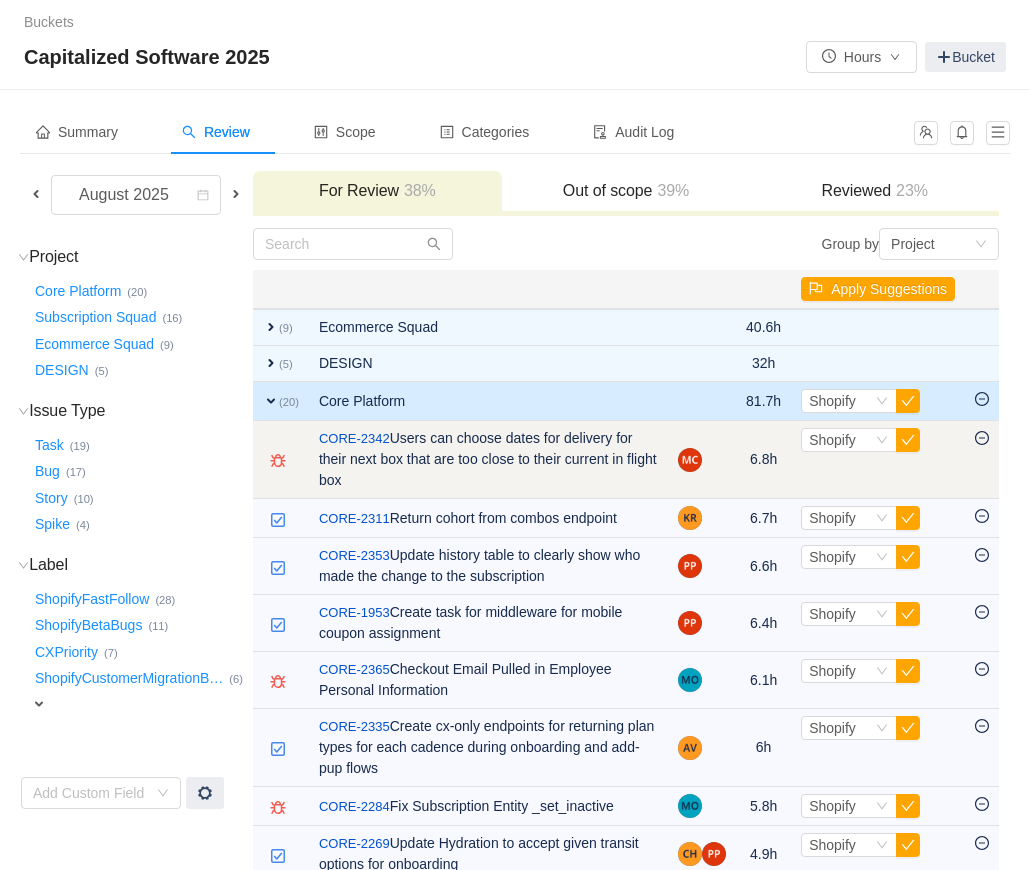 click on "Select  Shopify    Out of scope" at bounding box center [878, 460] 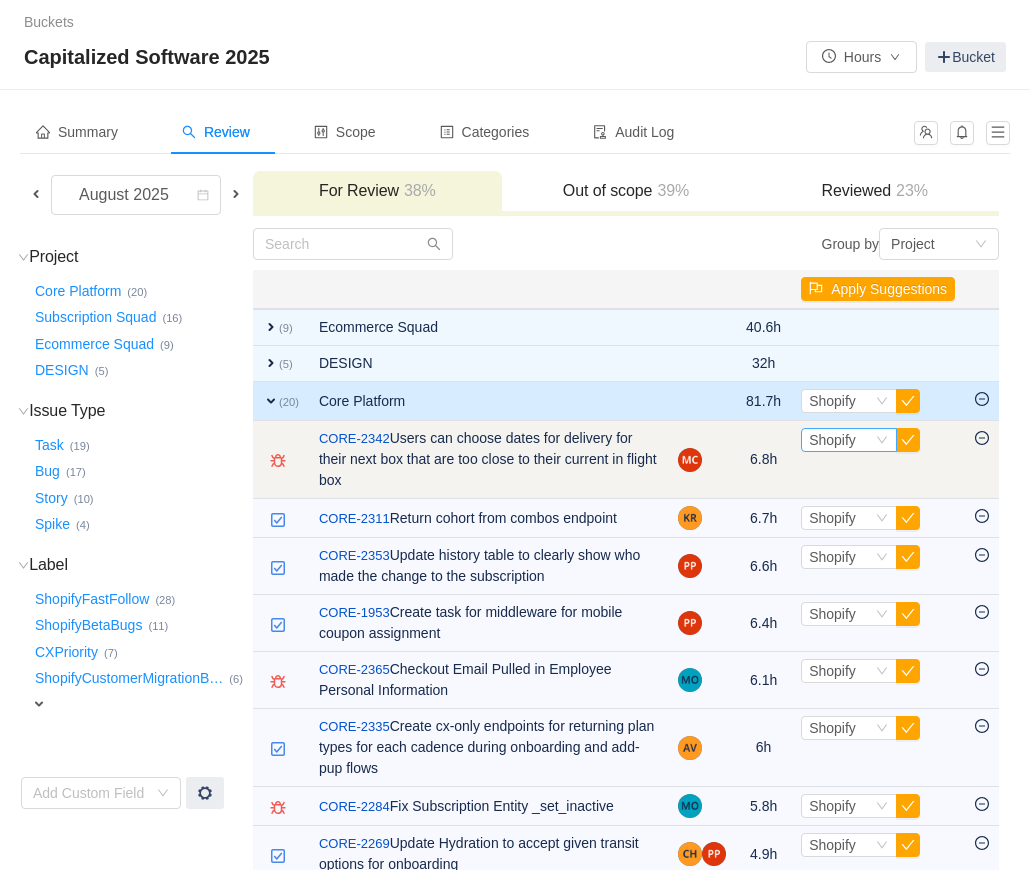 click on "Shopify" at bounding box center [832, 440] 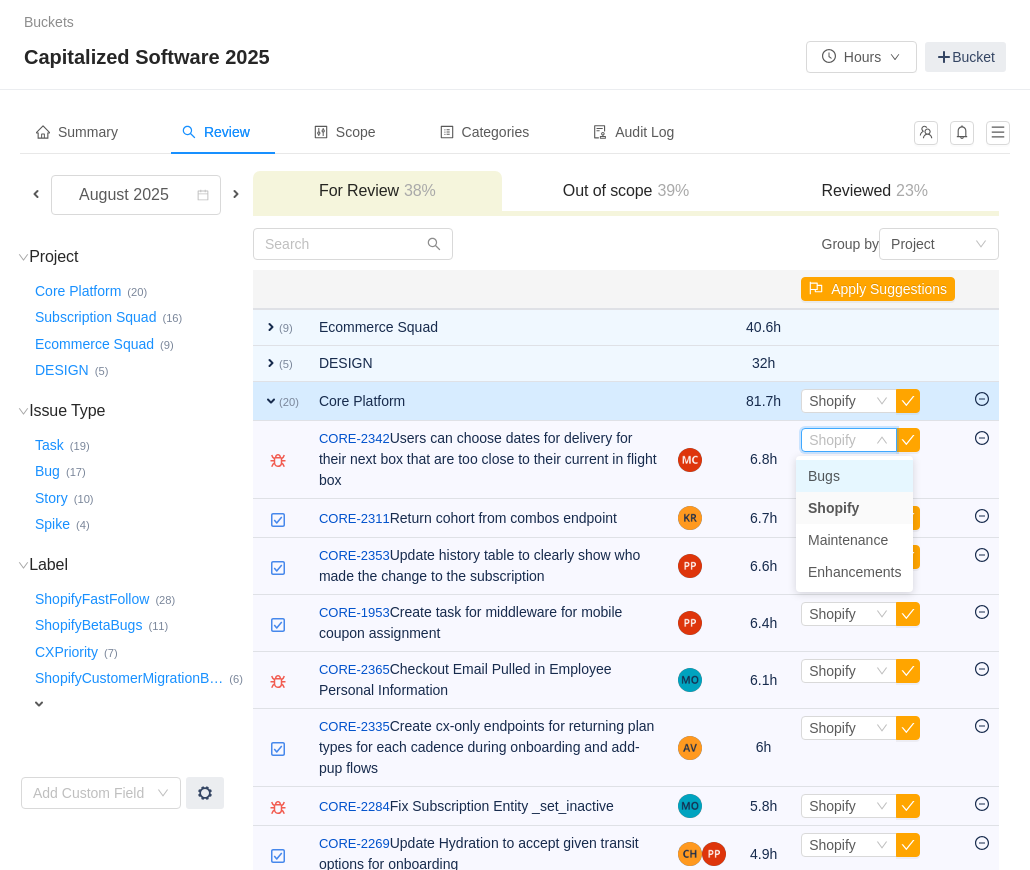 click on "Bugs" at bounding box center (824, 476) 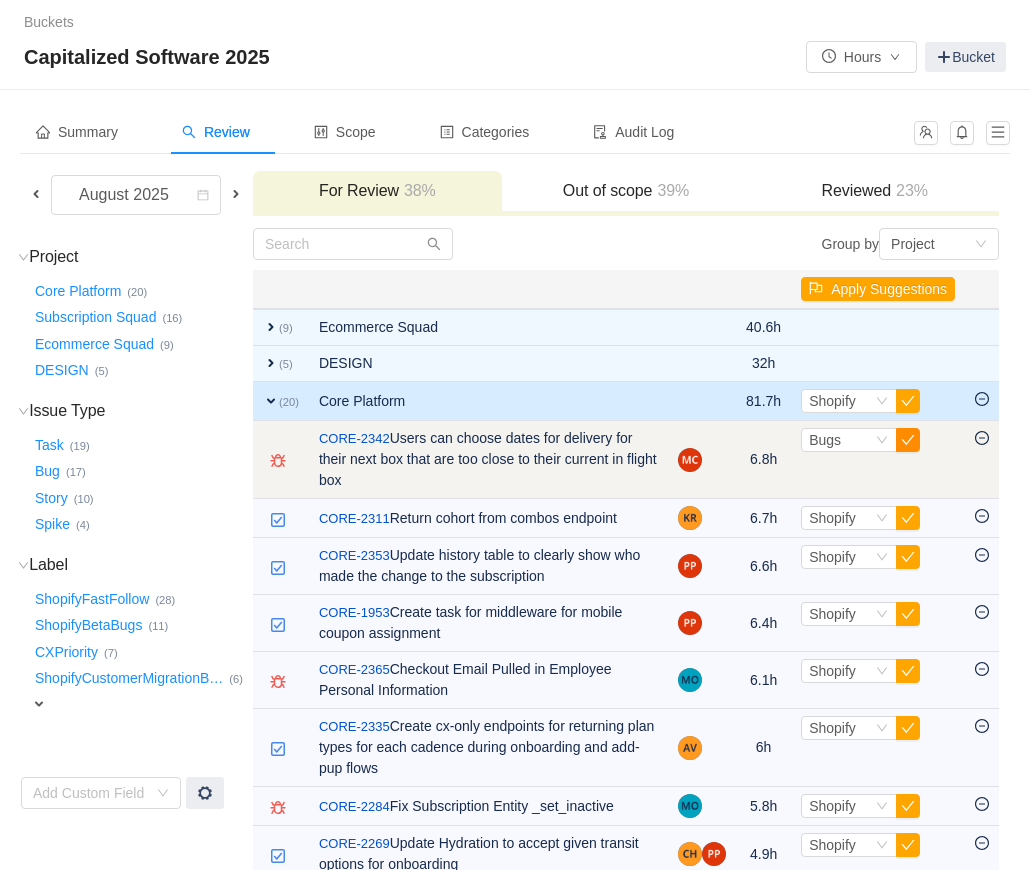 click at bounding box center [908, 440] 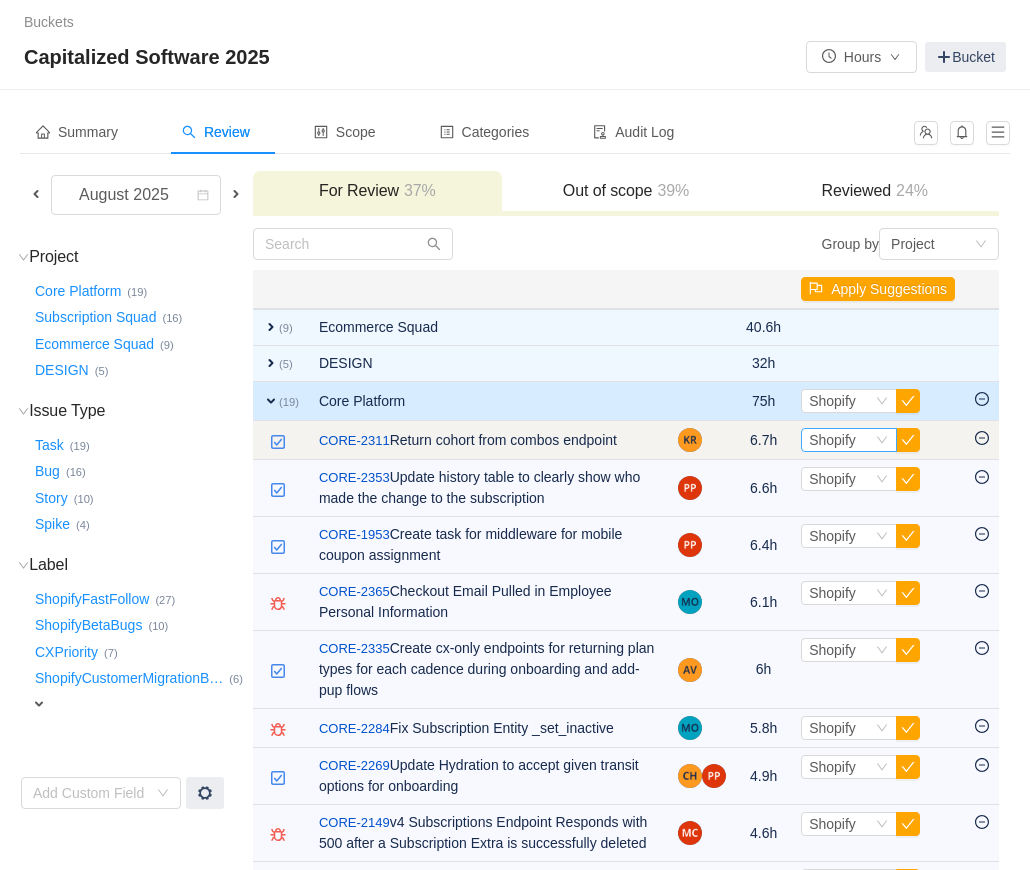 click on "Shopify" at bounding box center [832, 440] 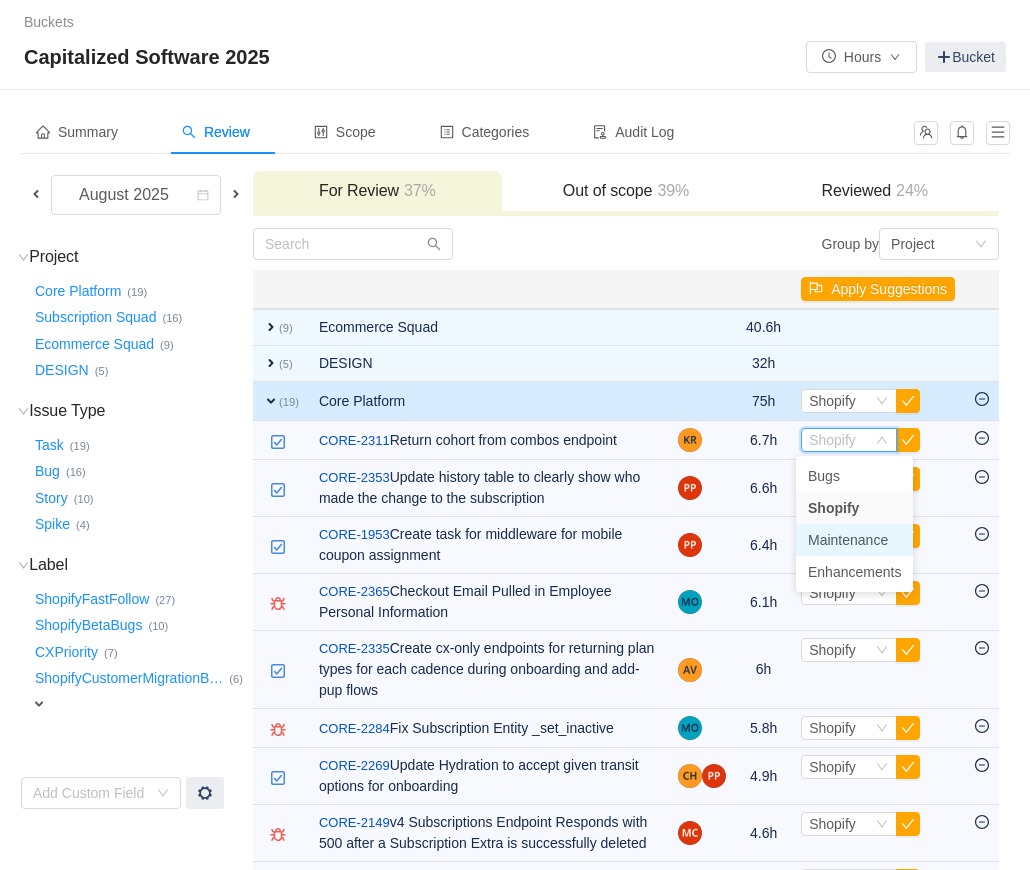 click on "Maintenance" at bounding box center (848, 540) 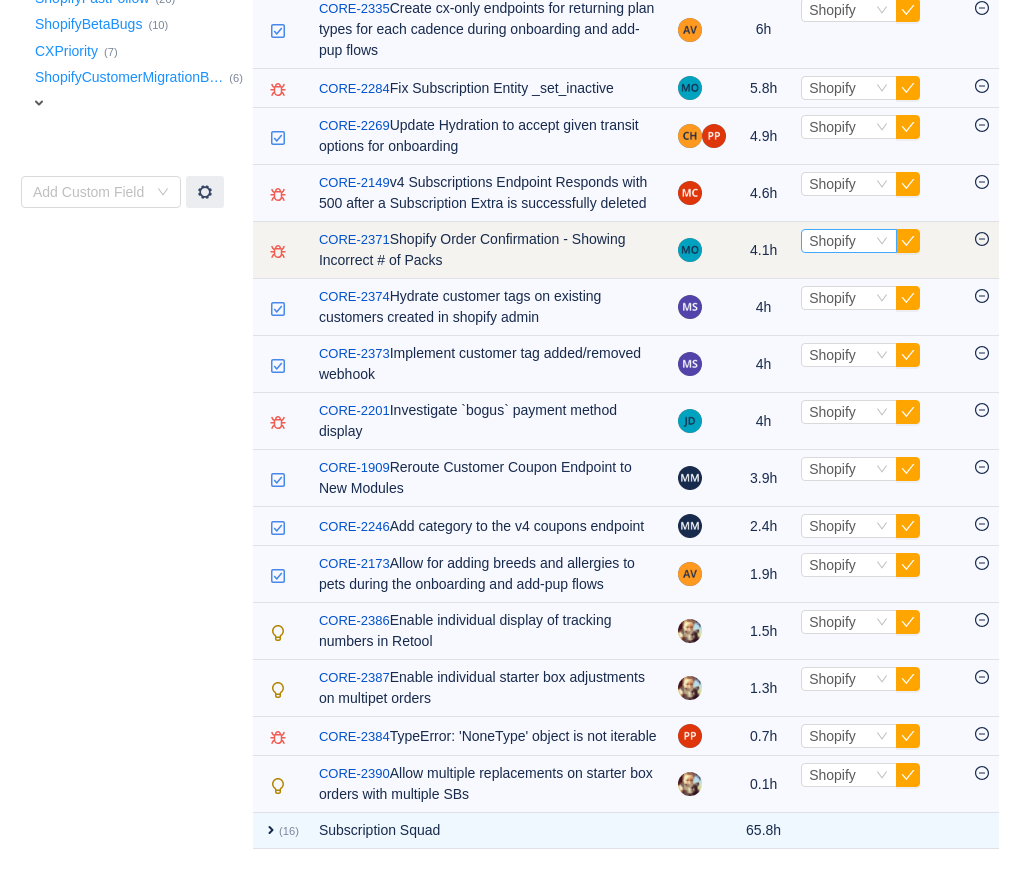 scroll, scrollTop: 658, scrollLeft: 0, axis: vertical 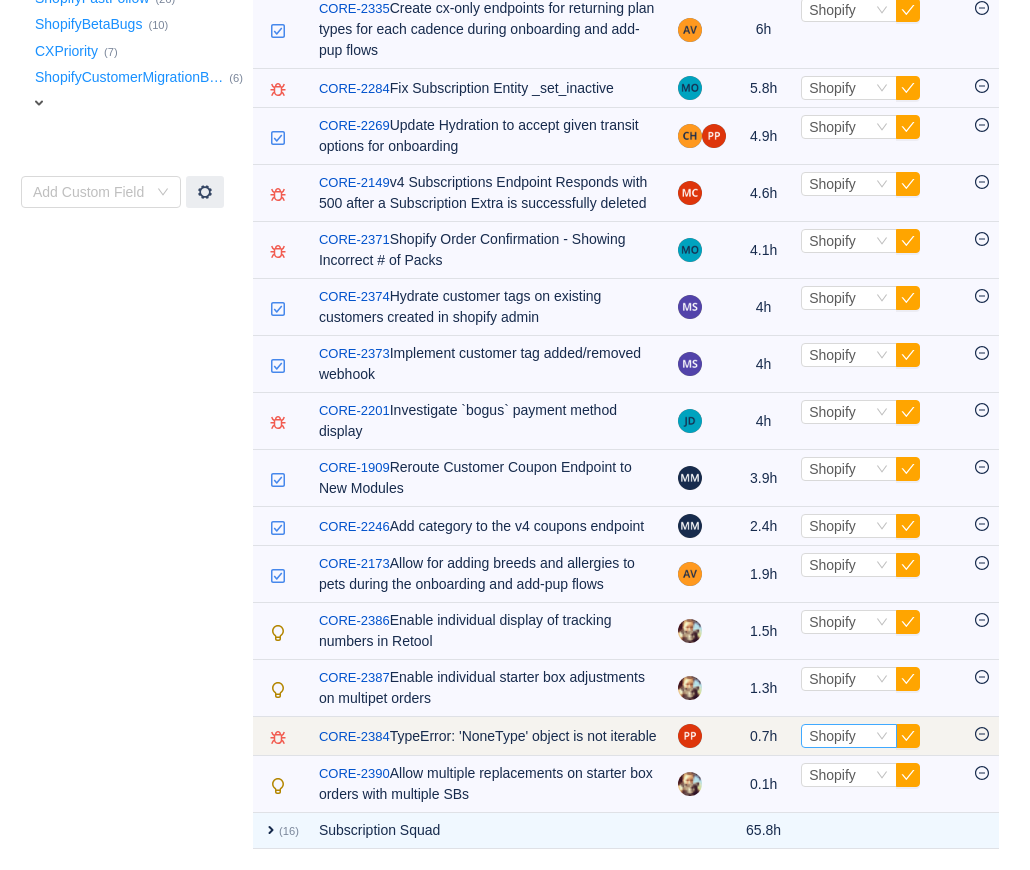 click on "Shopify" at bounding box center (832, 736) 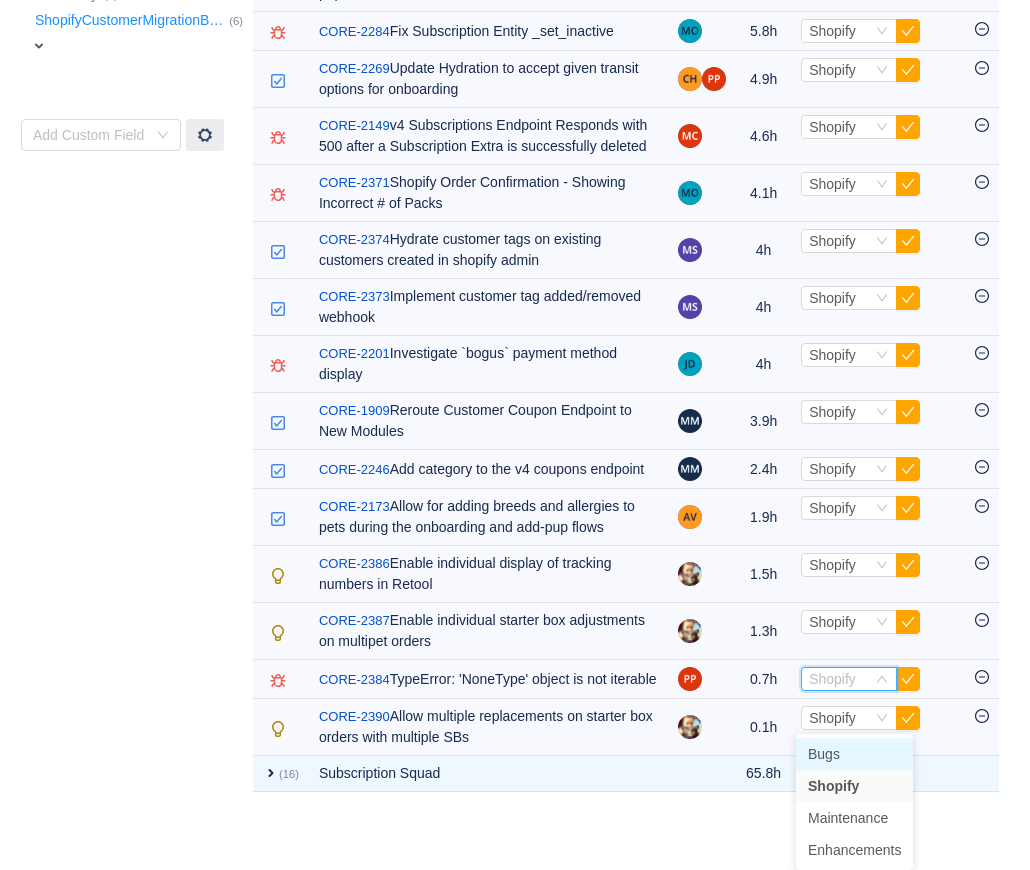 click on "Bugs" at bounding box center [824, 754] 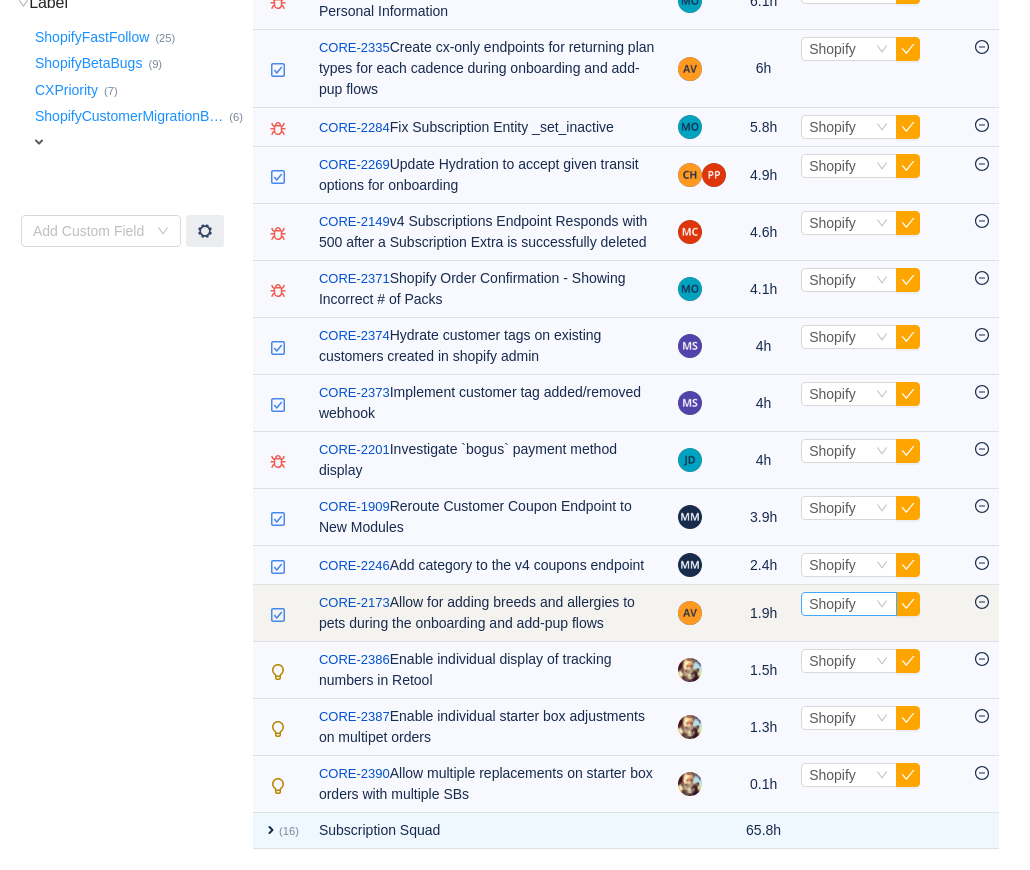 scroll, scrollTop: 510, scrollLeft: 0, axis: vertical 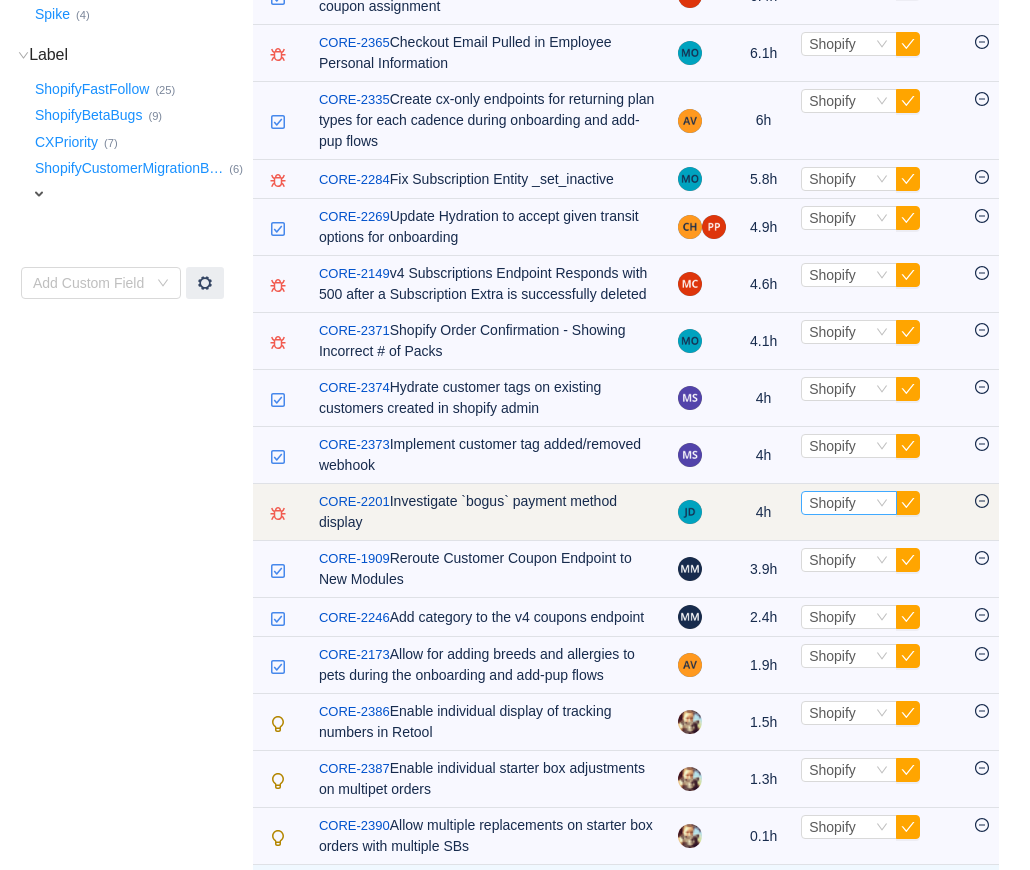 click on "Shopify" at bounding box center [832, 503] 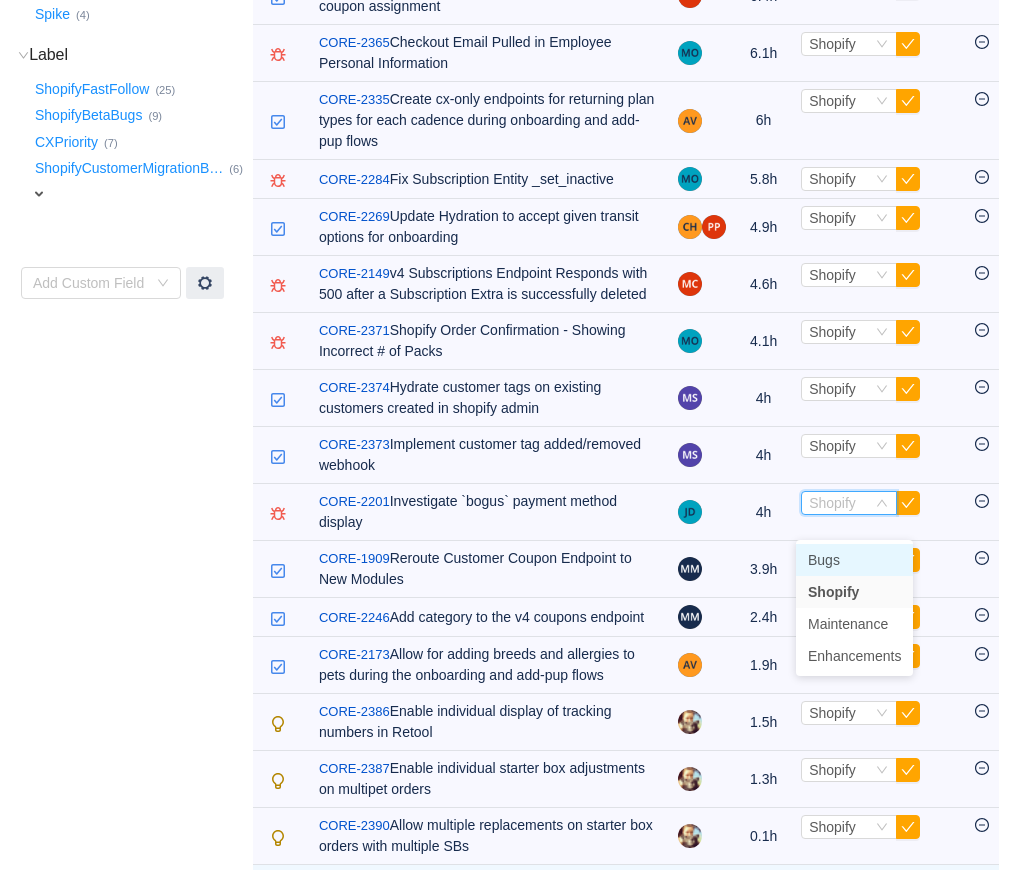 click on "Bugs" at bounding box center [824, 560] 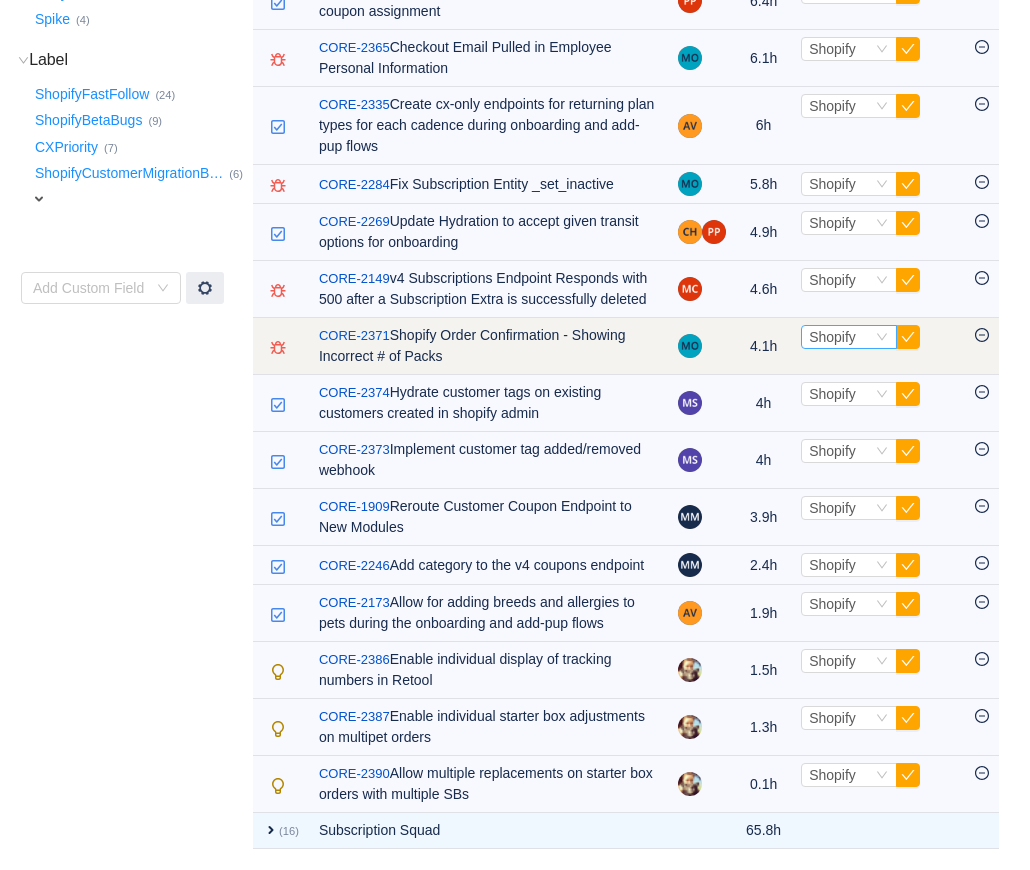 click on "Shopify" at bounding box center (832, 337) 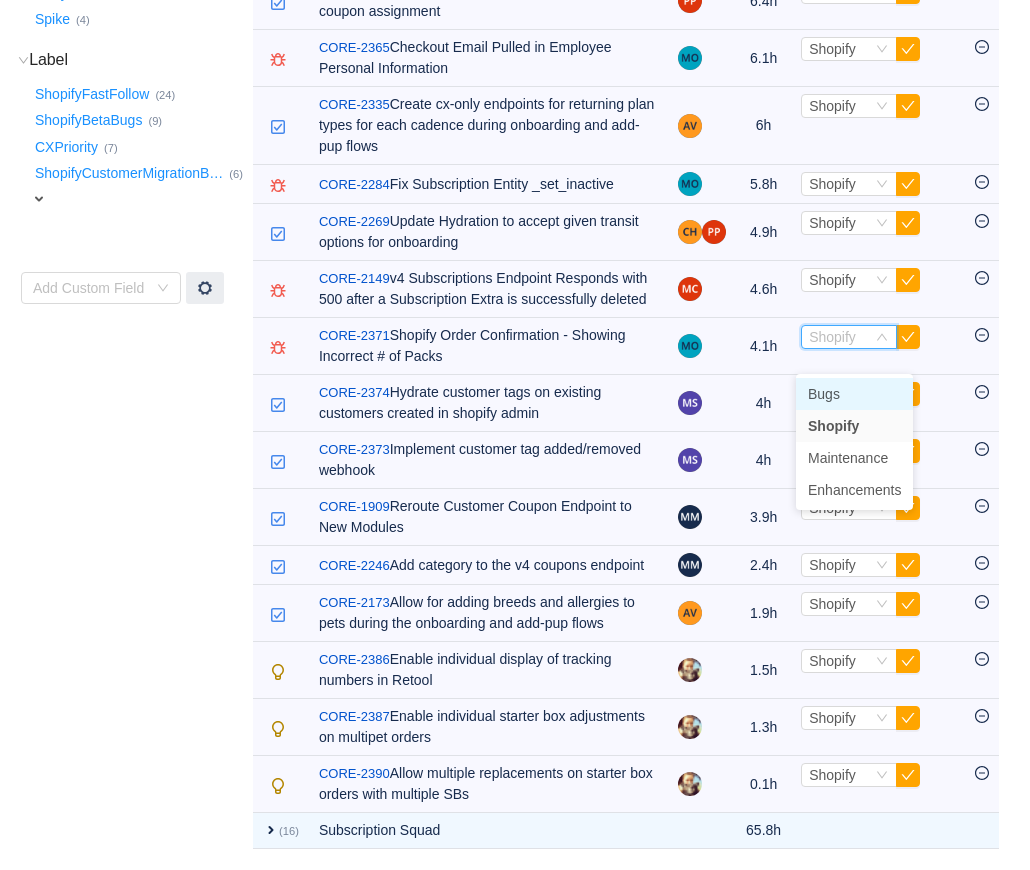 click on "Bugs" at bounding box center (824, 394) 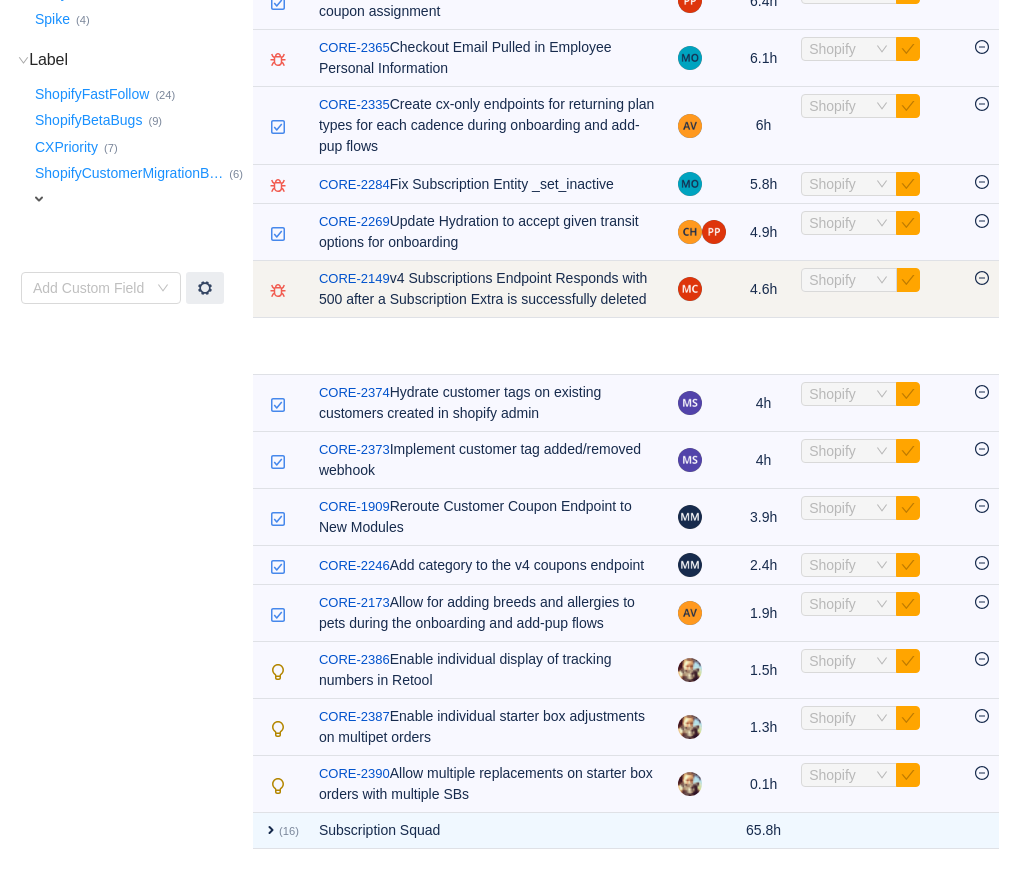 click on "Shopify" at bounding box center [832, 280] 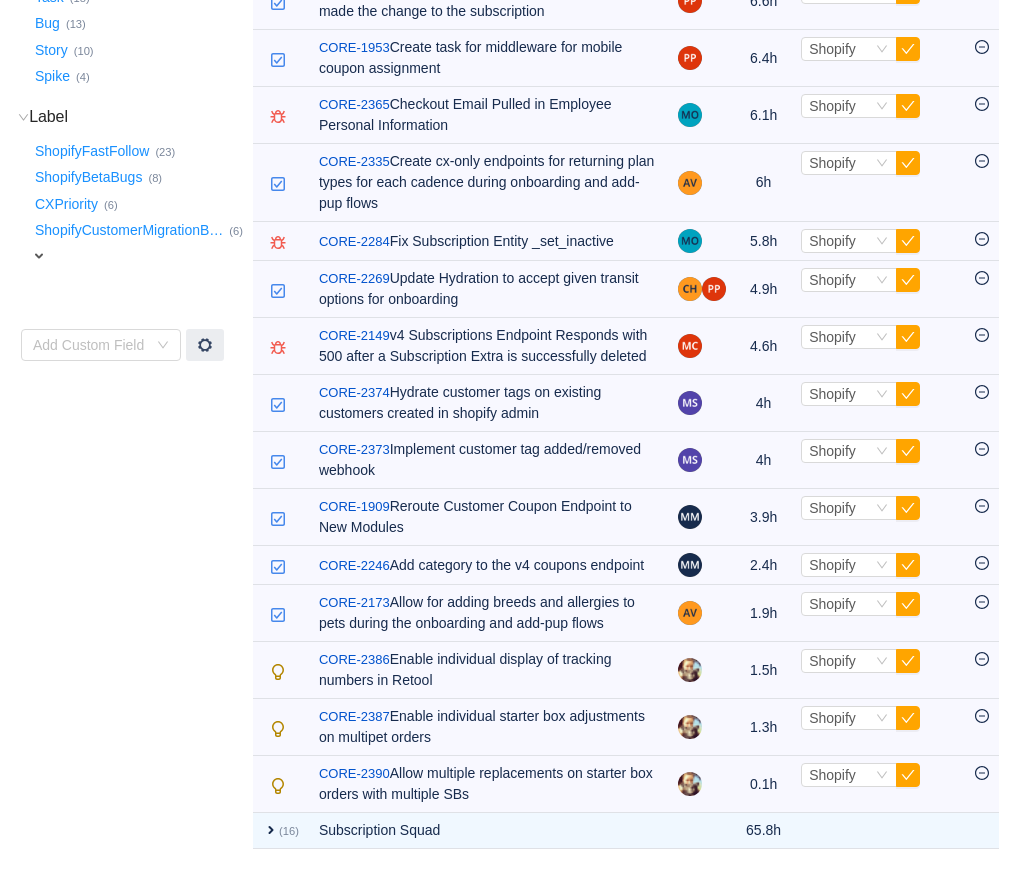 scroll, scrollTop: 487, scrollLeft: 0, axis: vertical 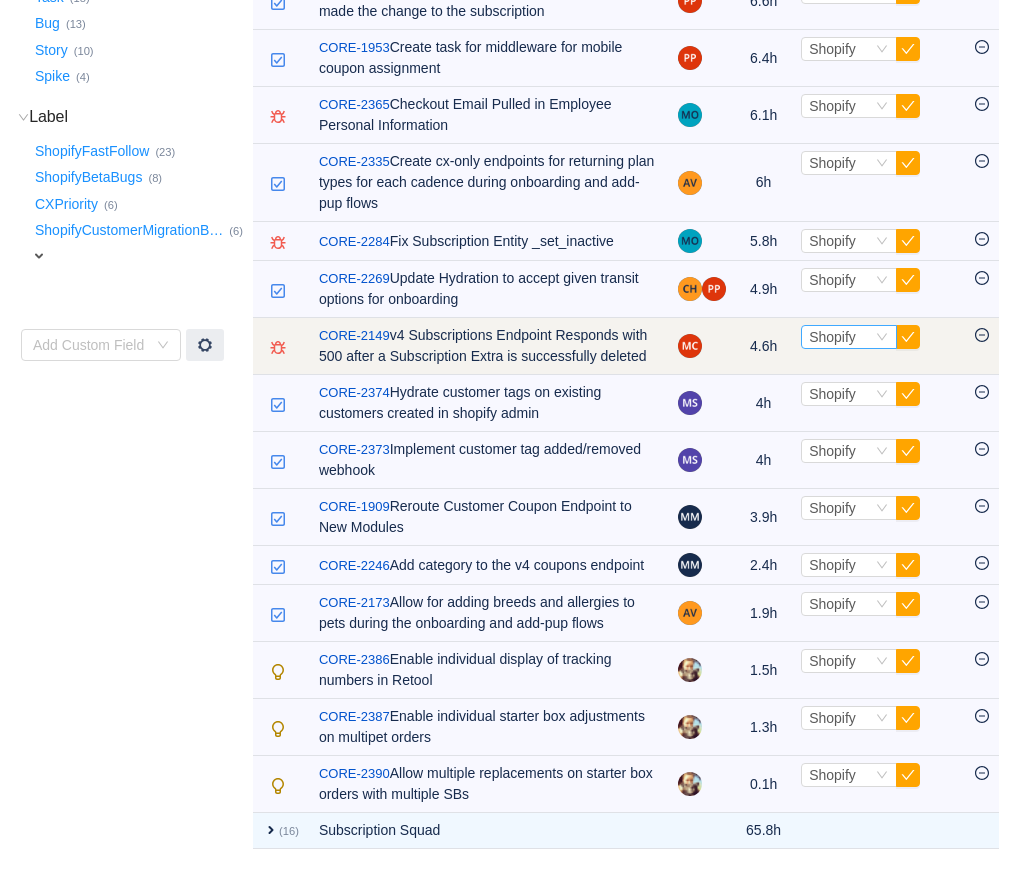 click on "Shopify" at bounding box center [832, 337] 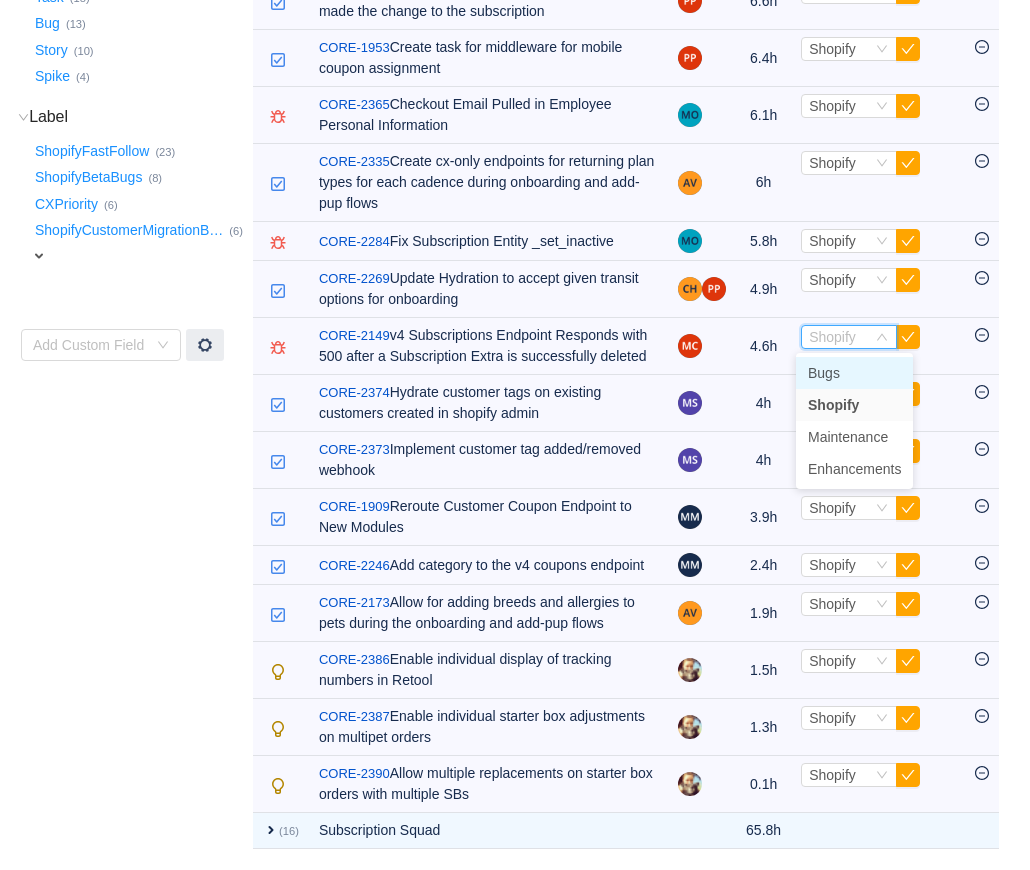 click on "Bugs" at bounding box center [824, 373] 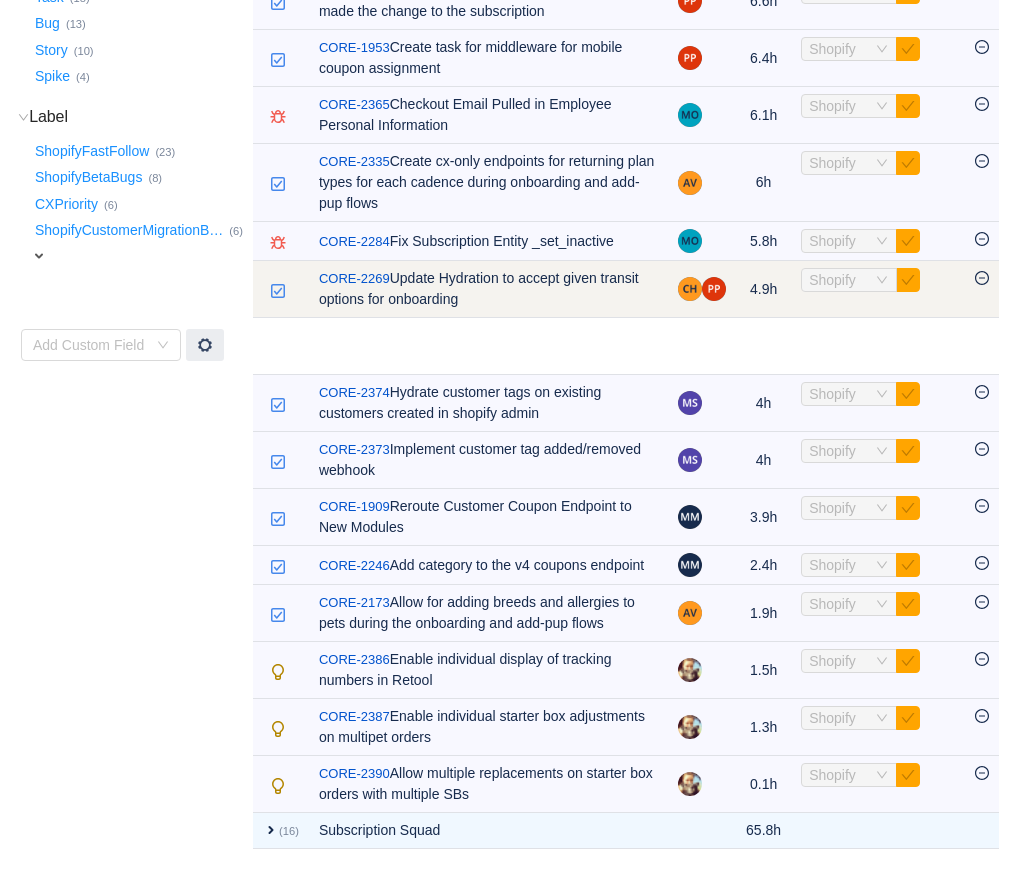 scroll, scrollTop: 409, scrollLeft: 0, axis: vertical 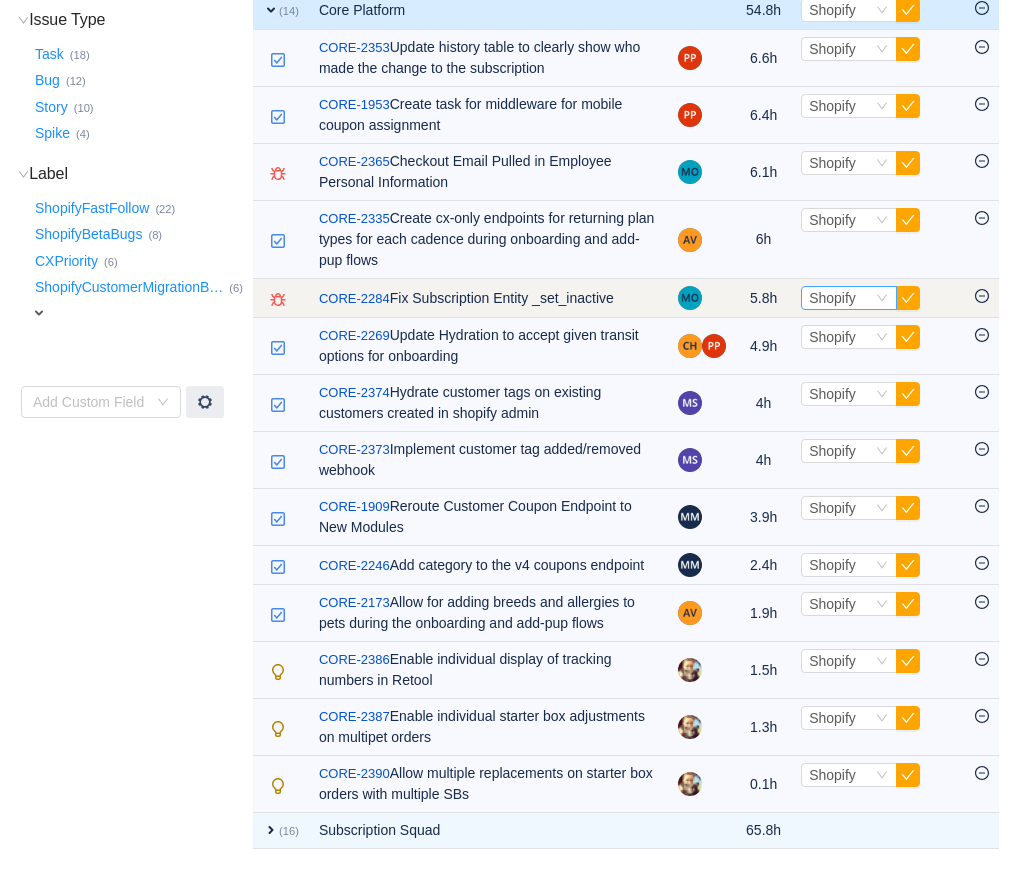 click on "Shopify" at bounding box center (832, 298) 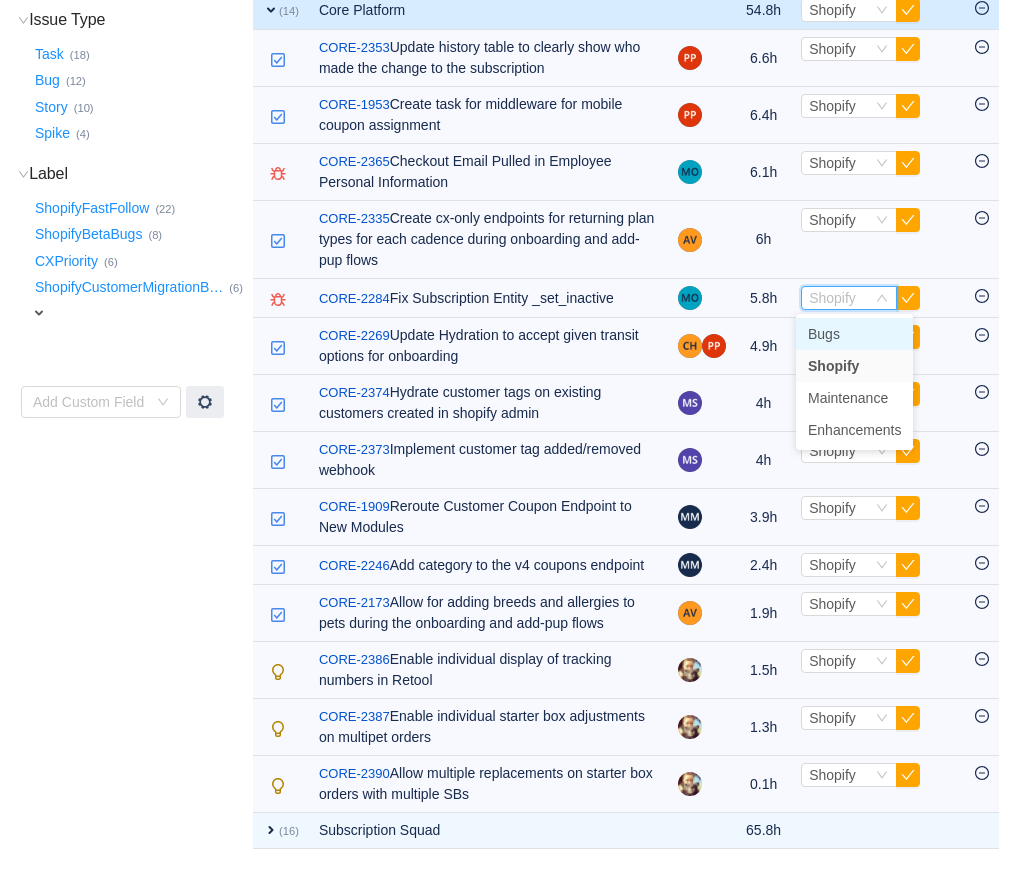 click on "Bugs" at bounding box center [824, 334] 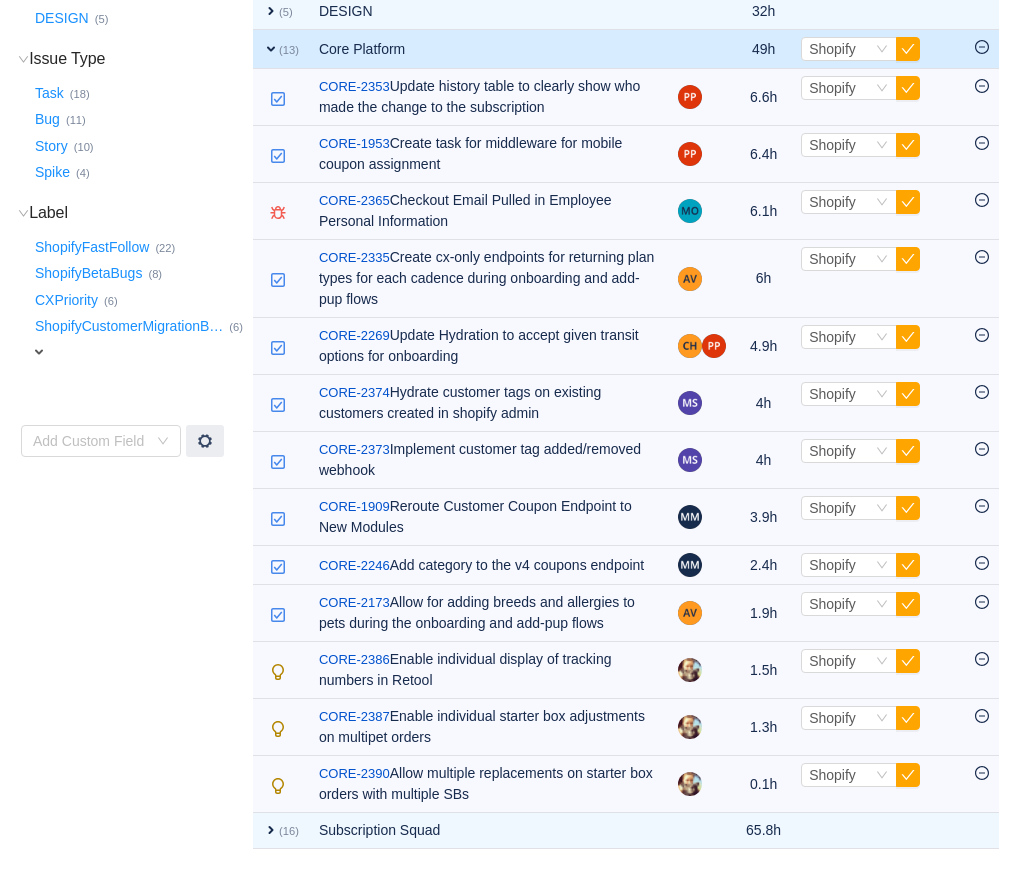 scroll, scrollTop: 370, scrollLeft: 0, axis: vertical 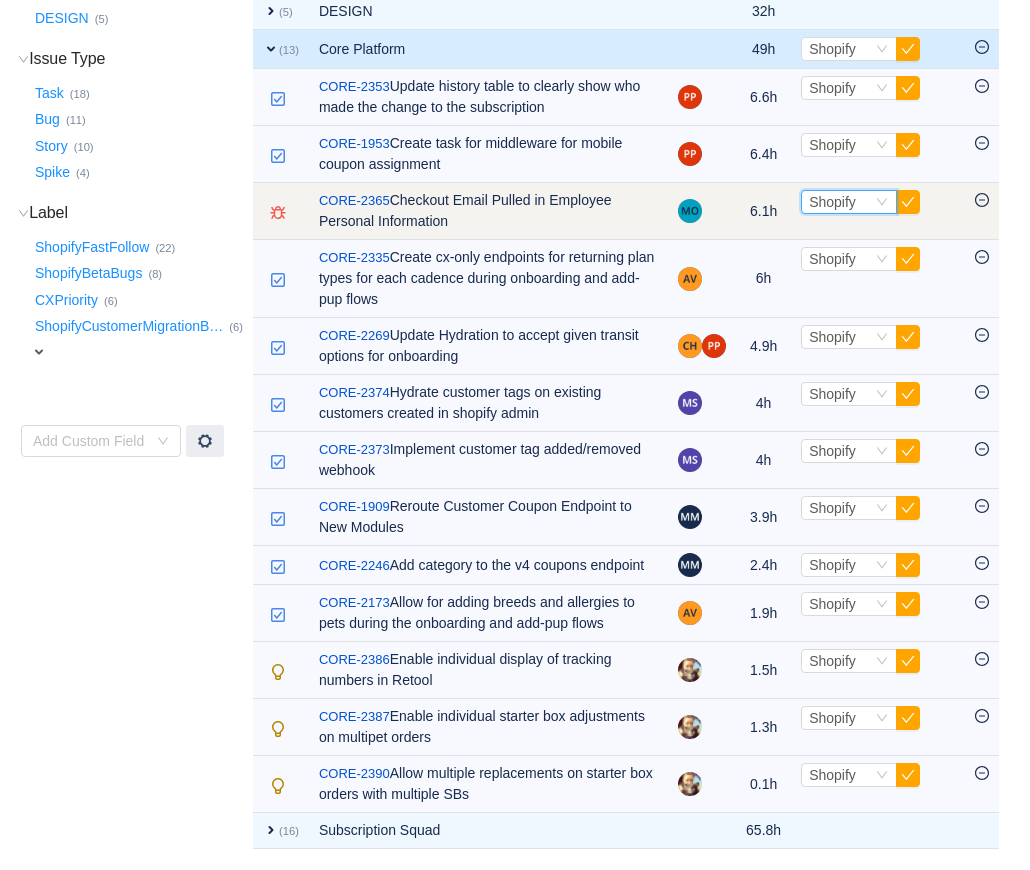 click on "Shopify" at bounding box center (832, 202) 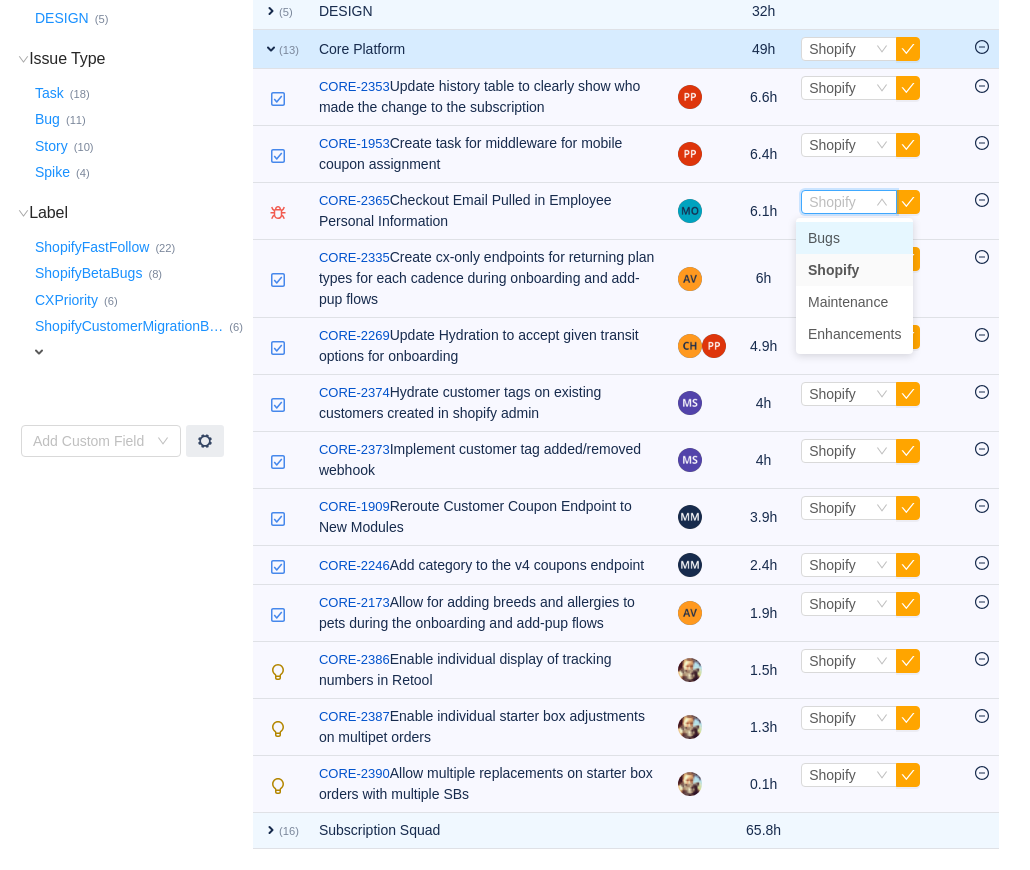 click on "Bugs" at bounding box center (824, 238) 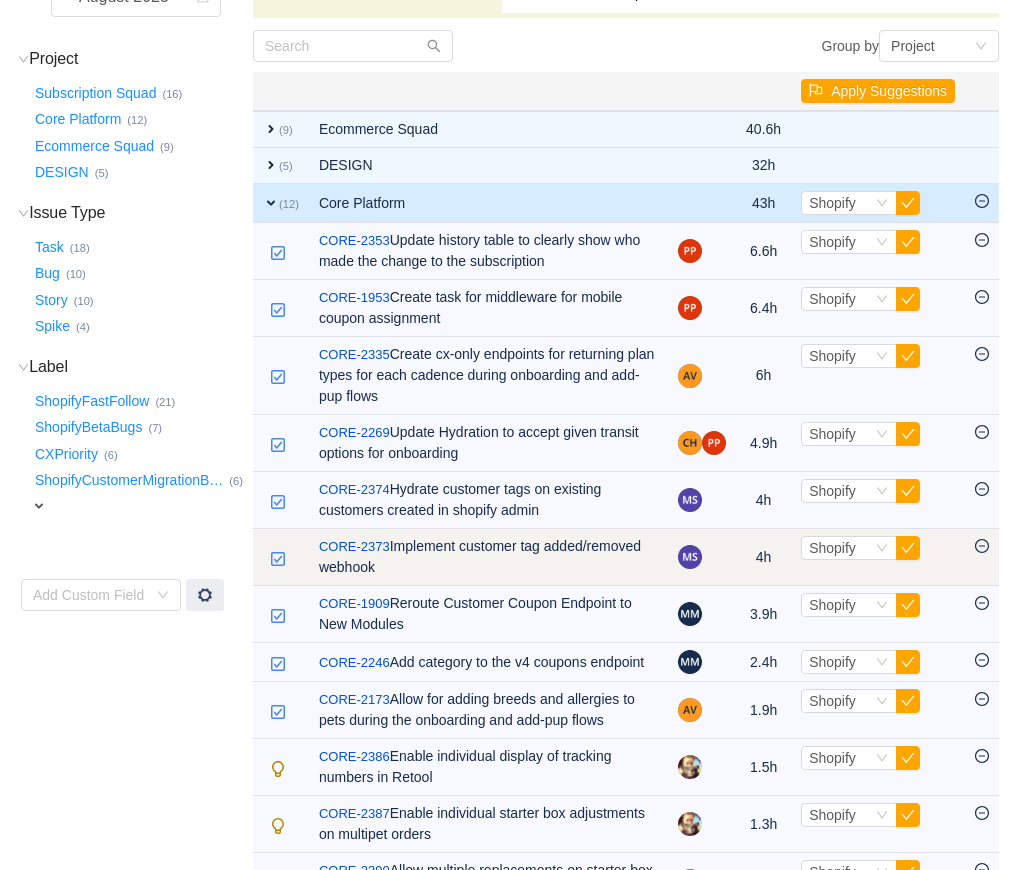 scroll, scrollTop: 184, scrollLeft: 0, axis: vertical 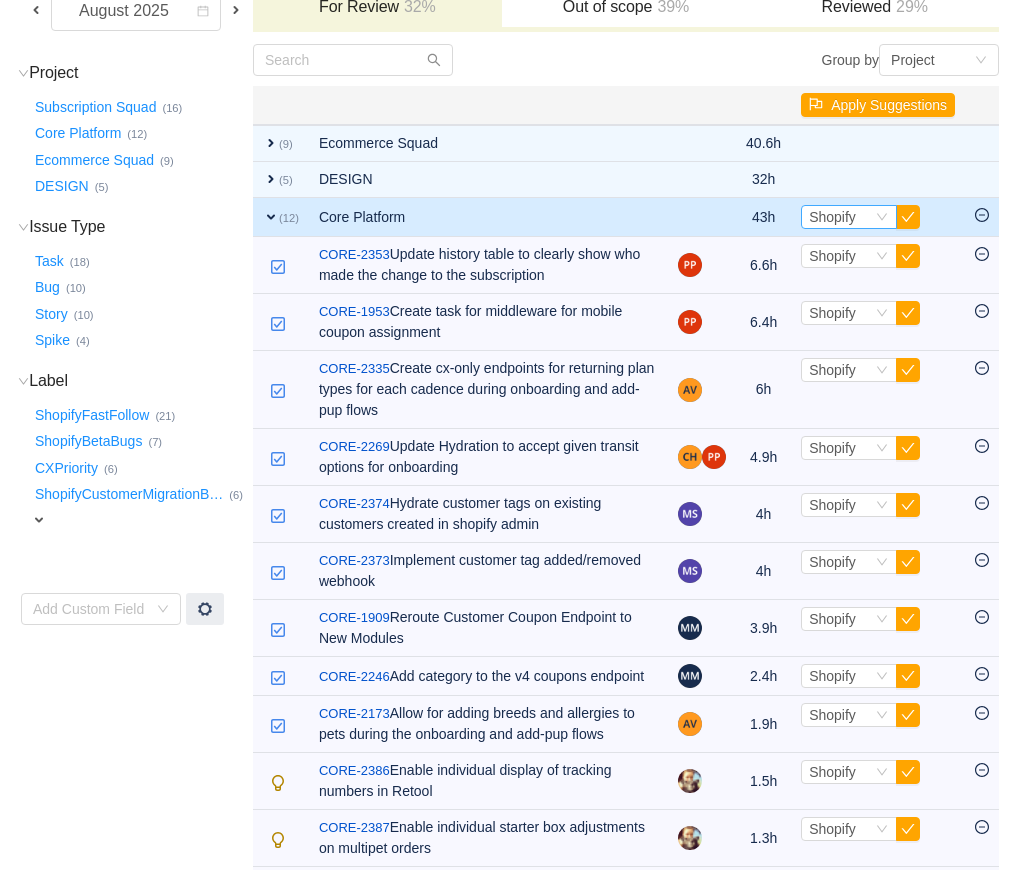 click on "Select  Shopify" at bounding box center [840, 217] 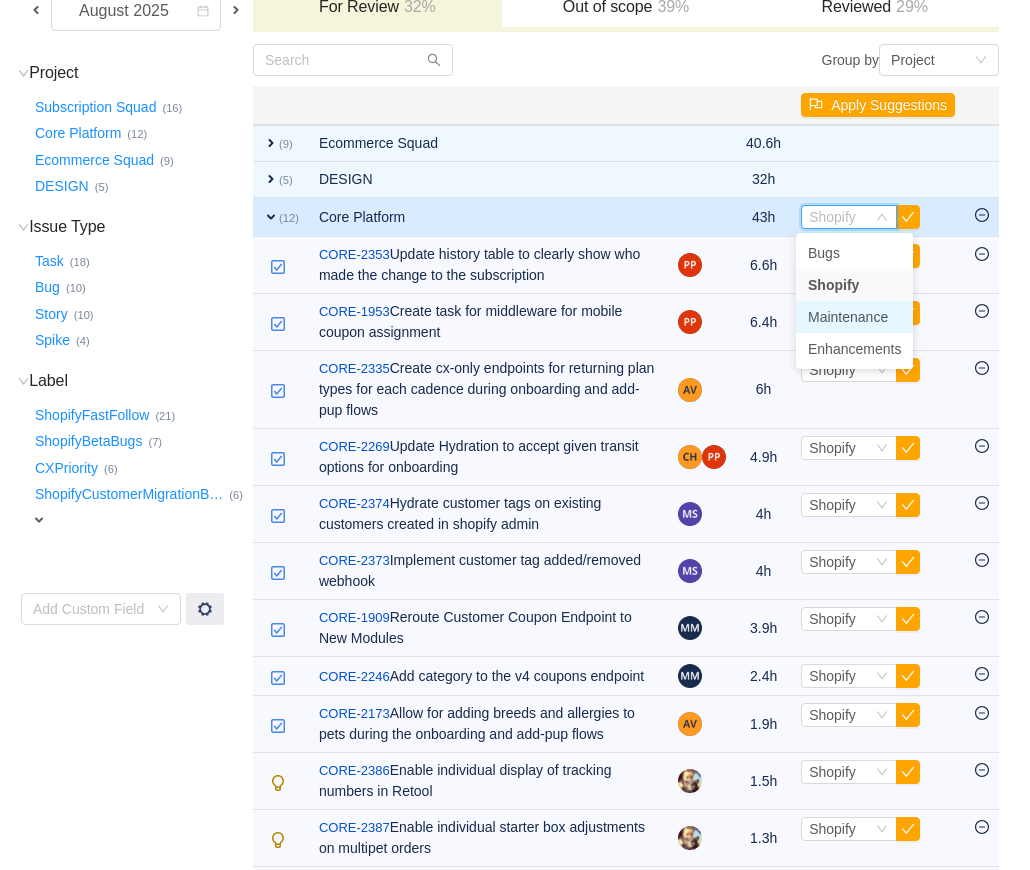 click on "Maintenance" at bounding box center [848, 317] 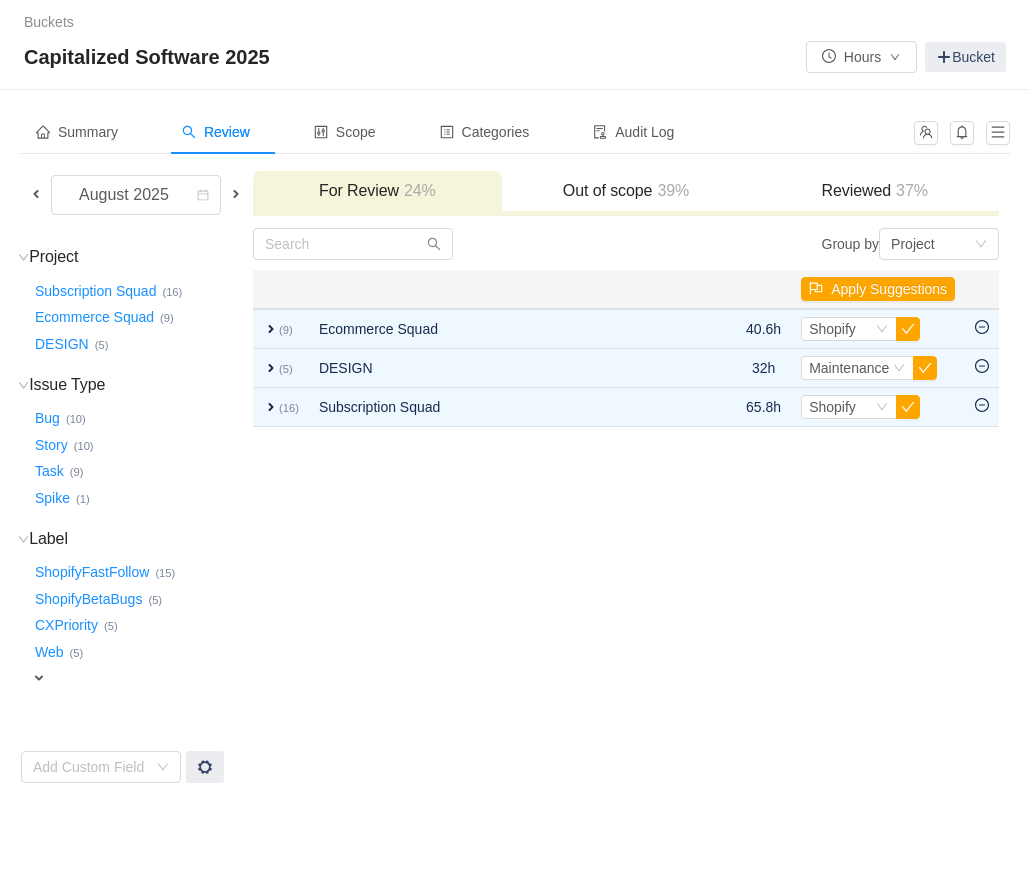 scroll, scrollTop: 0, scrollLeft: 0, axis: both 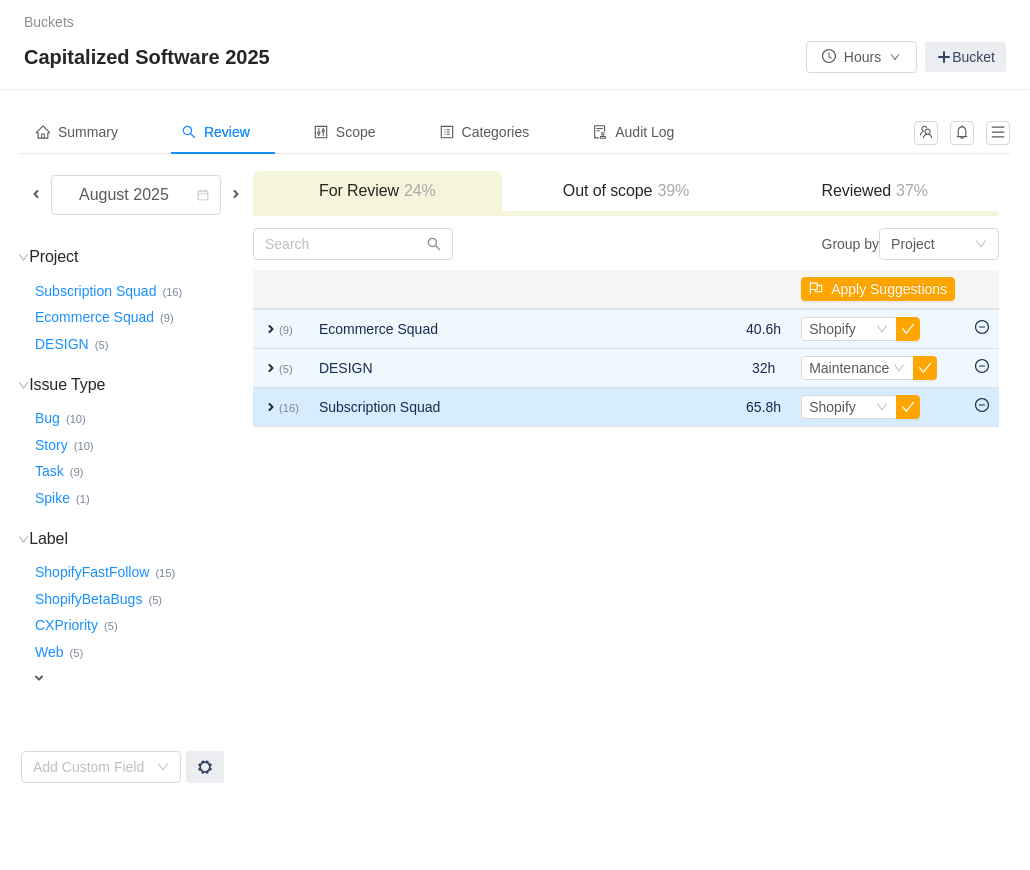 click on "(16)" at bounding box center (289, 408) 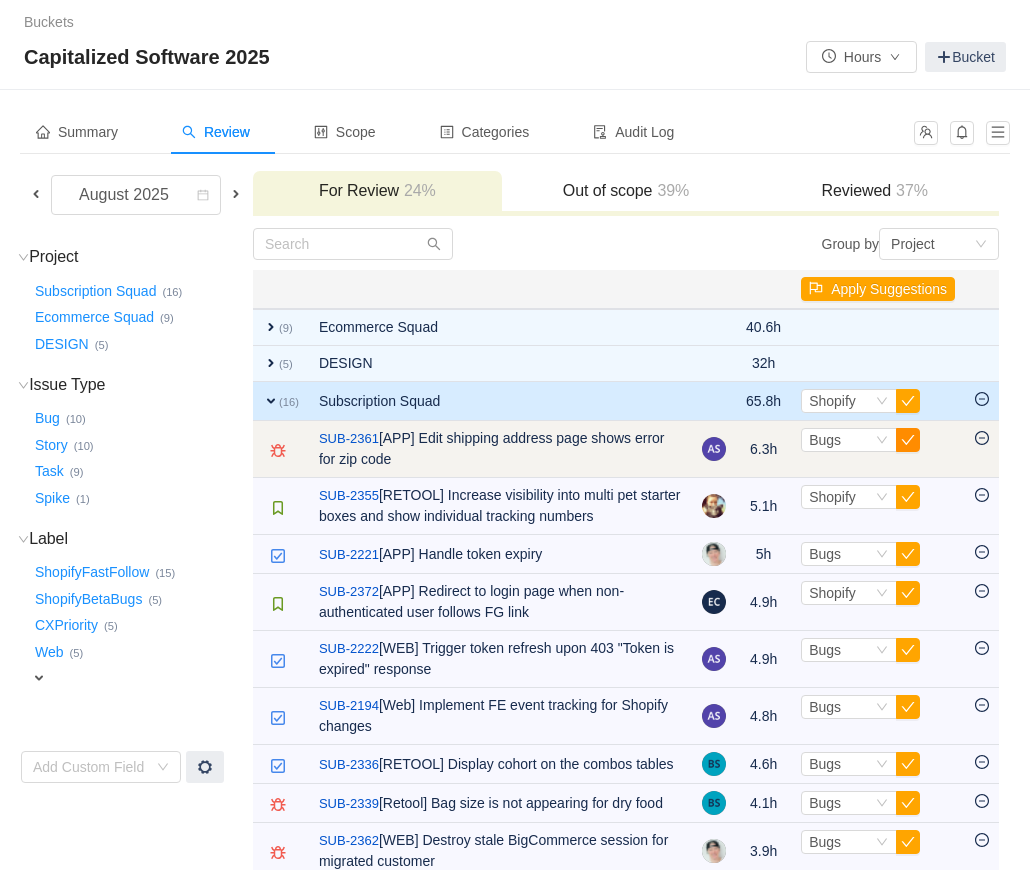click at bounding box center [908, 440] 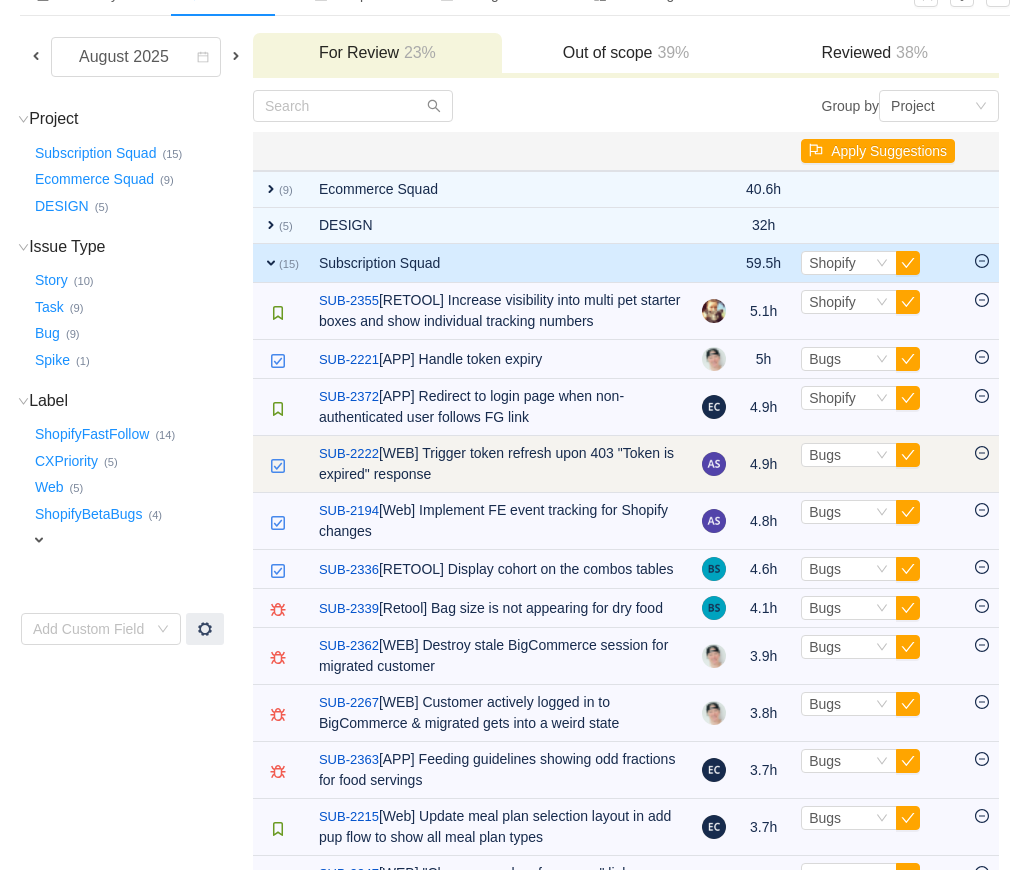 scroll, scrollTop: 142, scrollLeft: 0, axis: vertical 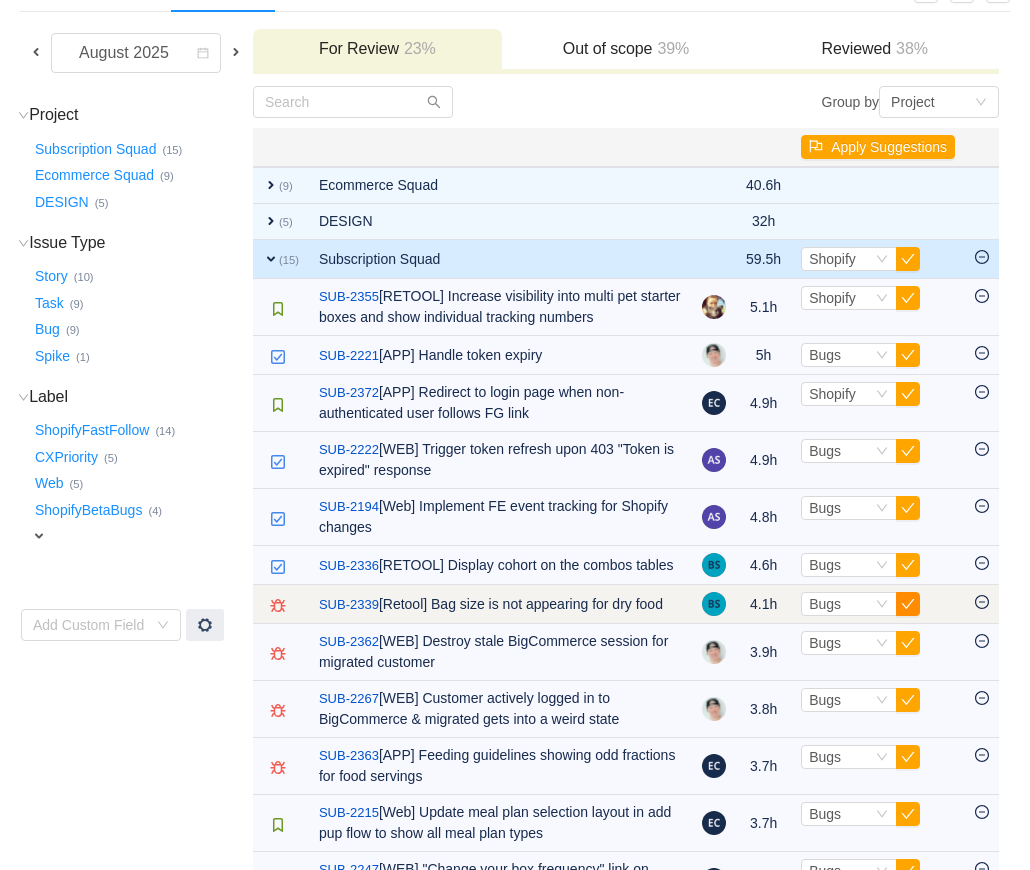 click at bounding box center (908, 604) 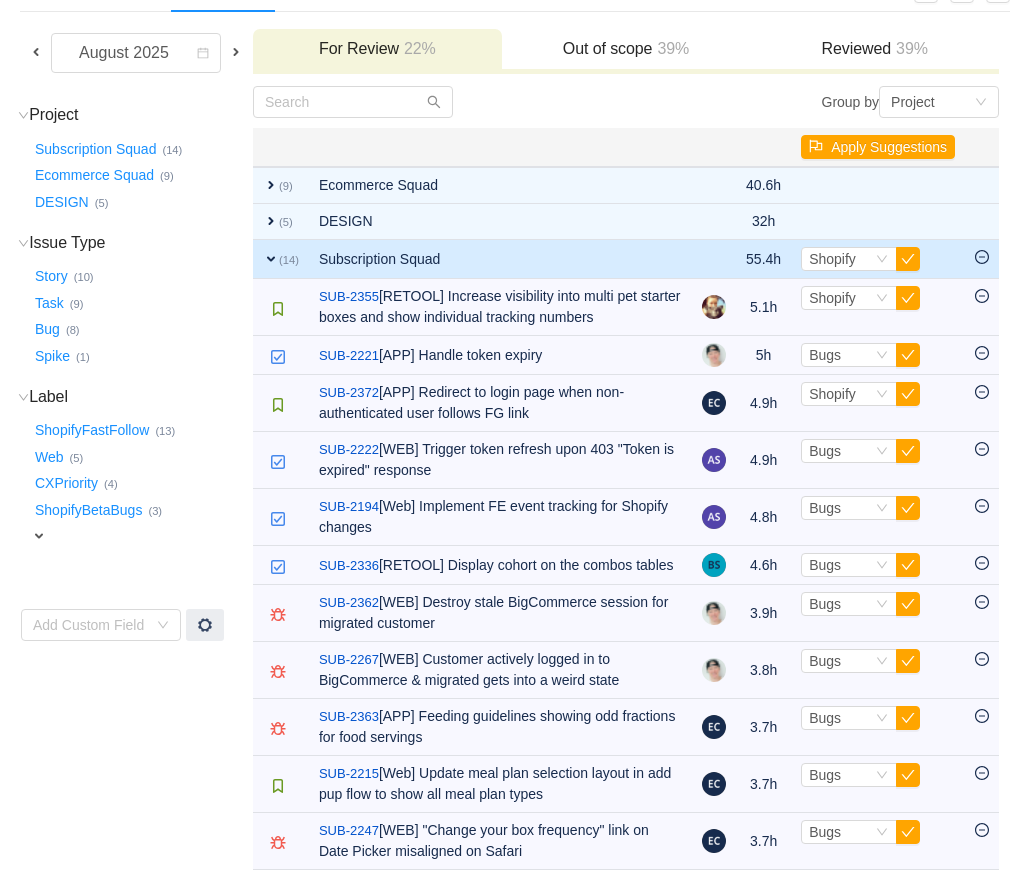click at bounding box center [908, 604] 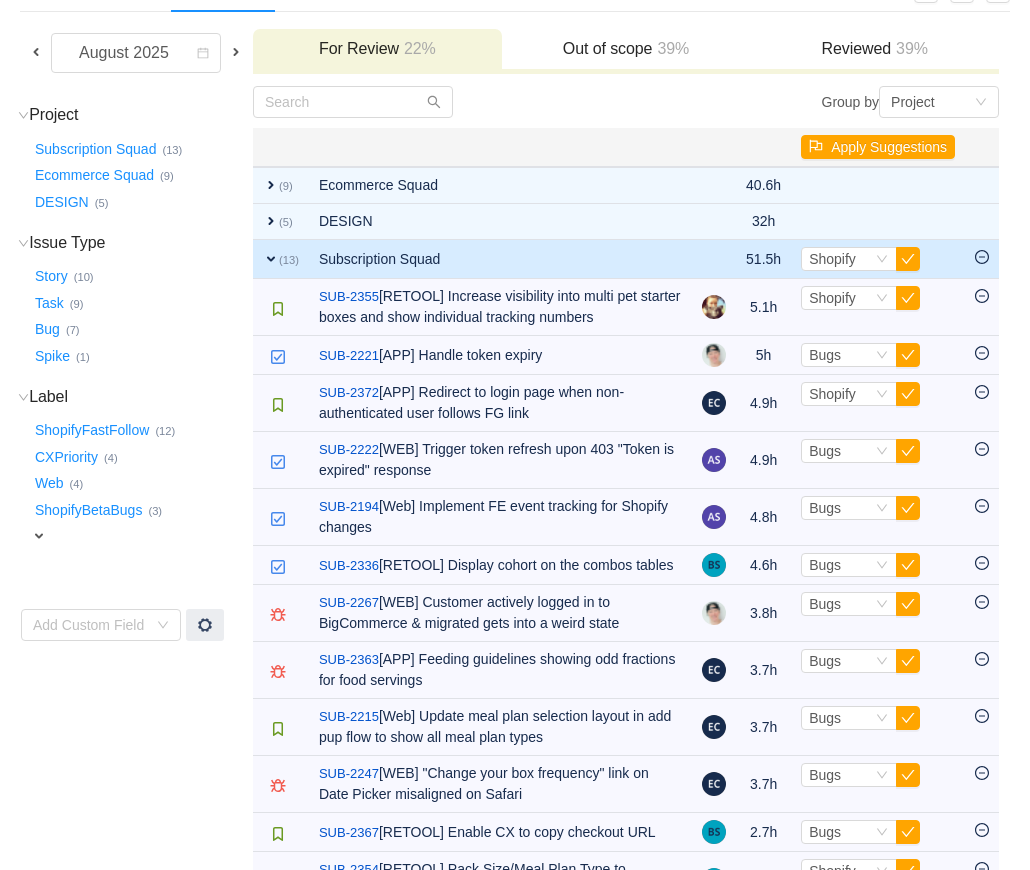 click at bounding box center [908, 604] 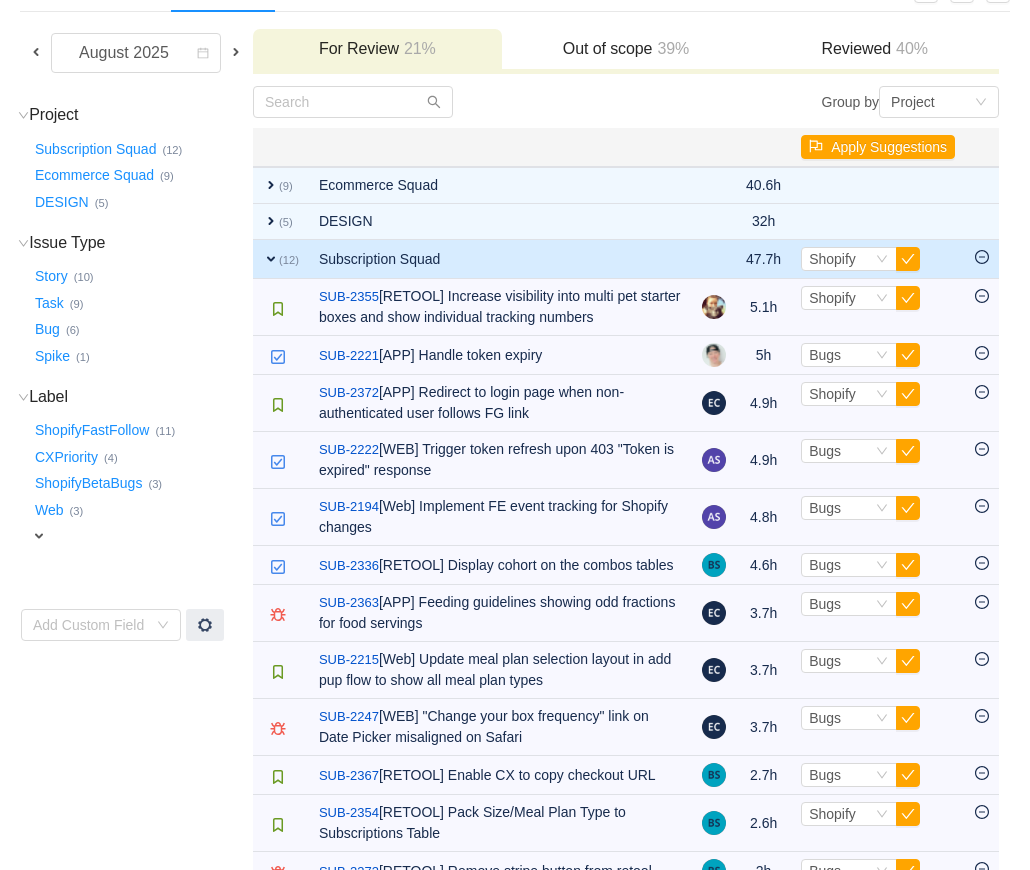 click at bounding box center (908, 604) 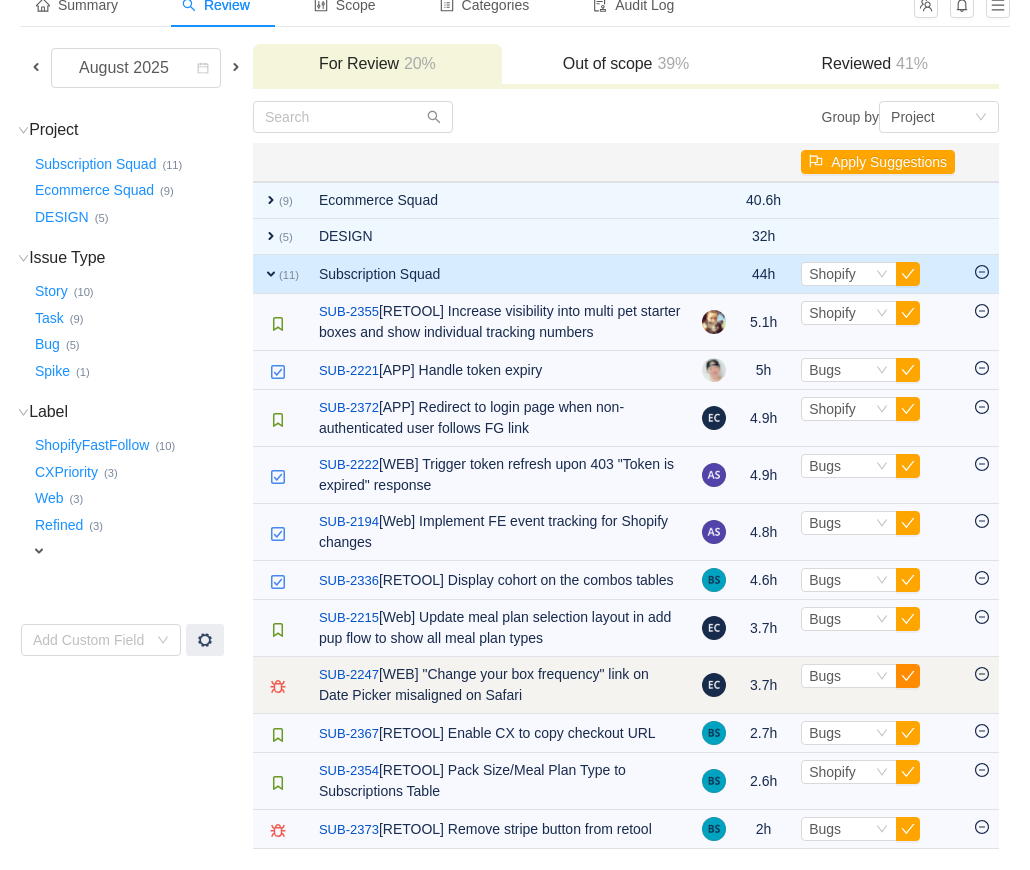 click at bounding box center [908, 676] 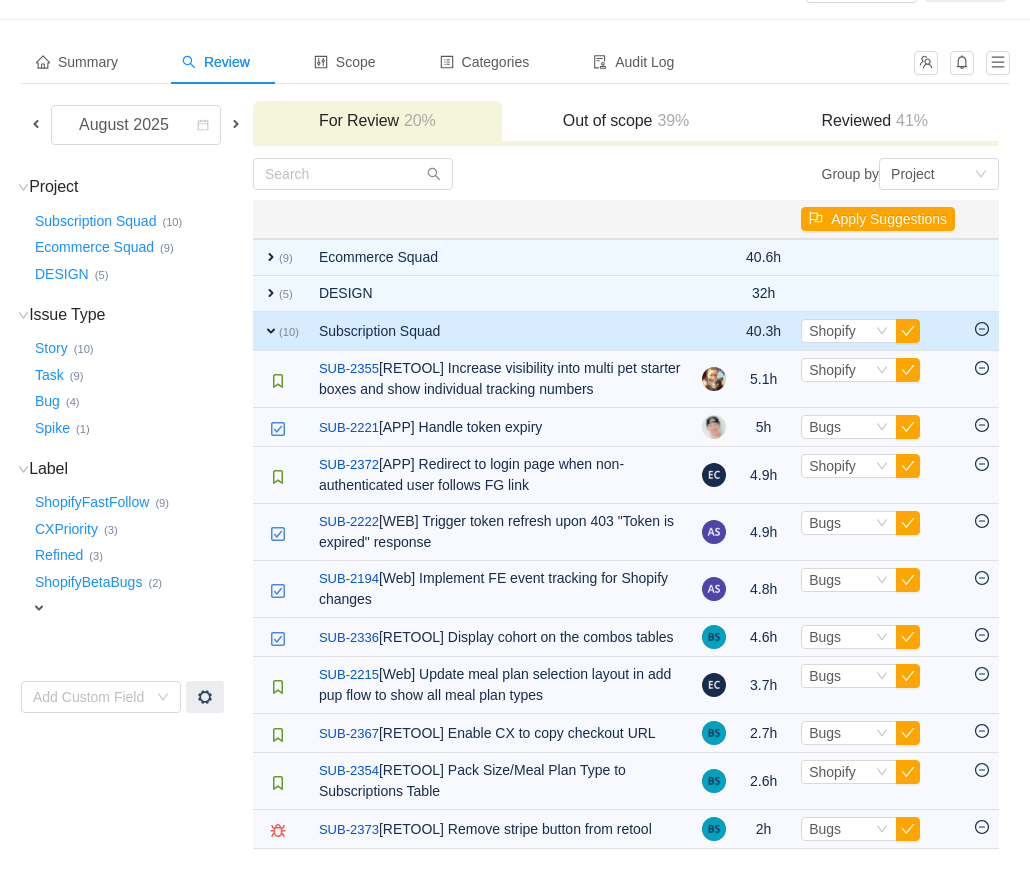scroll, scrollTop: 88, scrollLeft: 0, axis: vertical 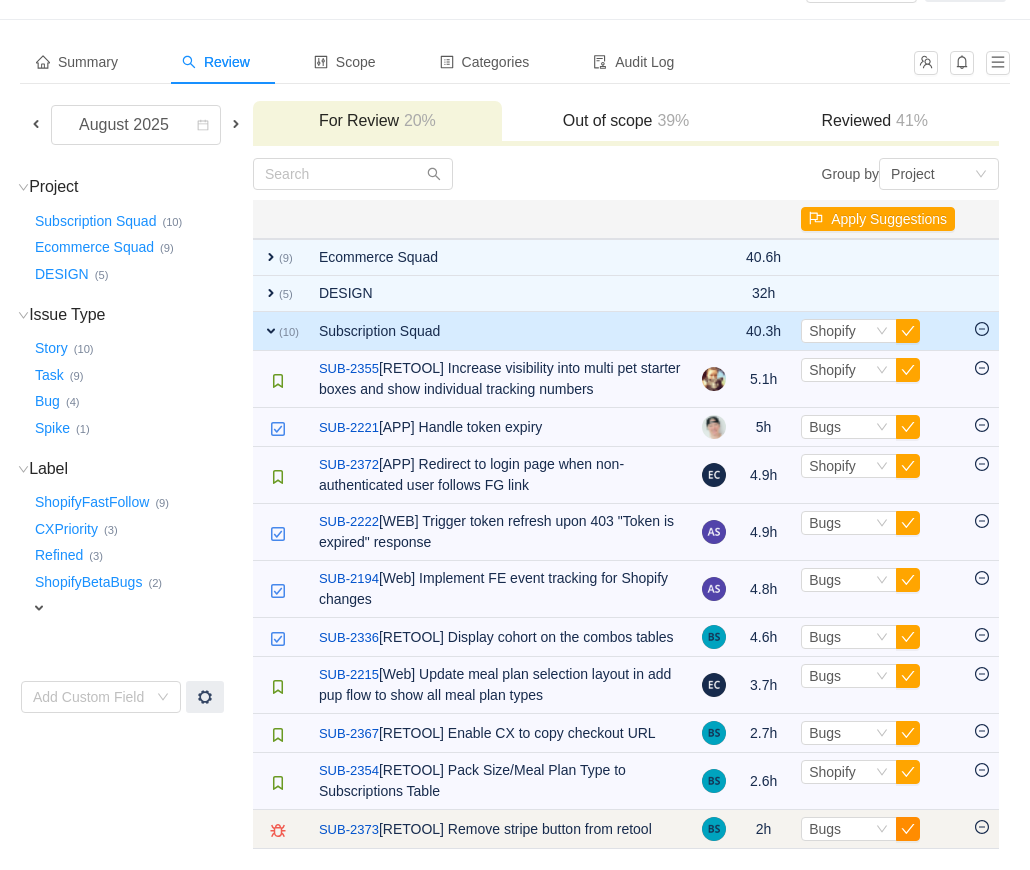 click at bounding box center (908, 829) 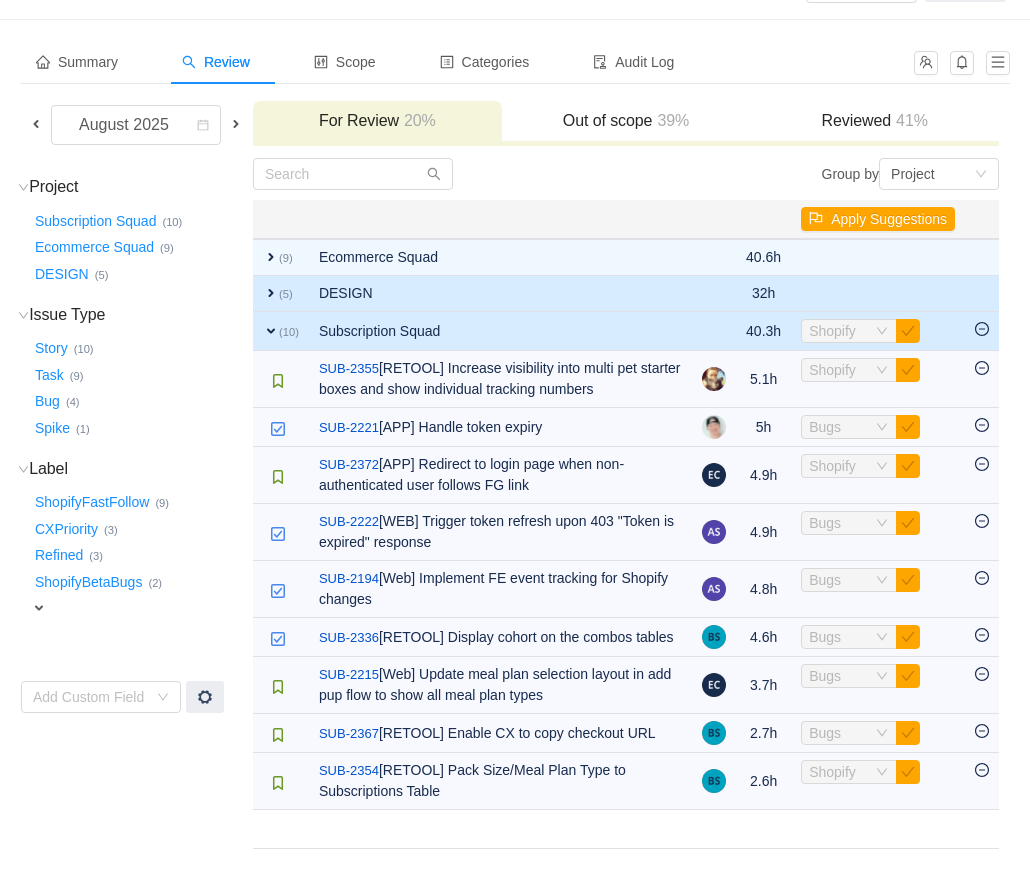 scroll, scrollTop: 49, scrollLeft: 0, axis: vertical 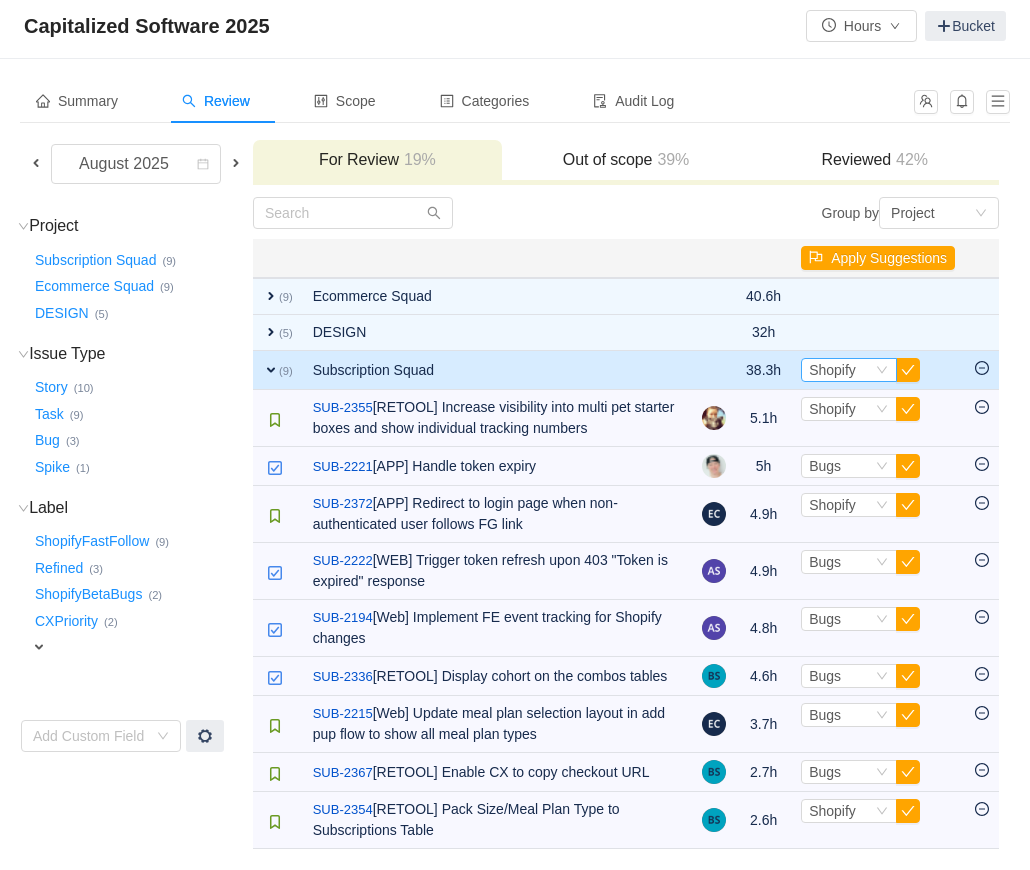 click on "Shopify" at bounding box center [832, 370] 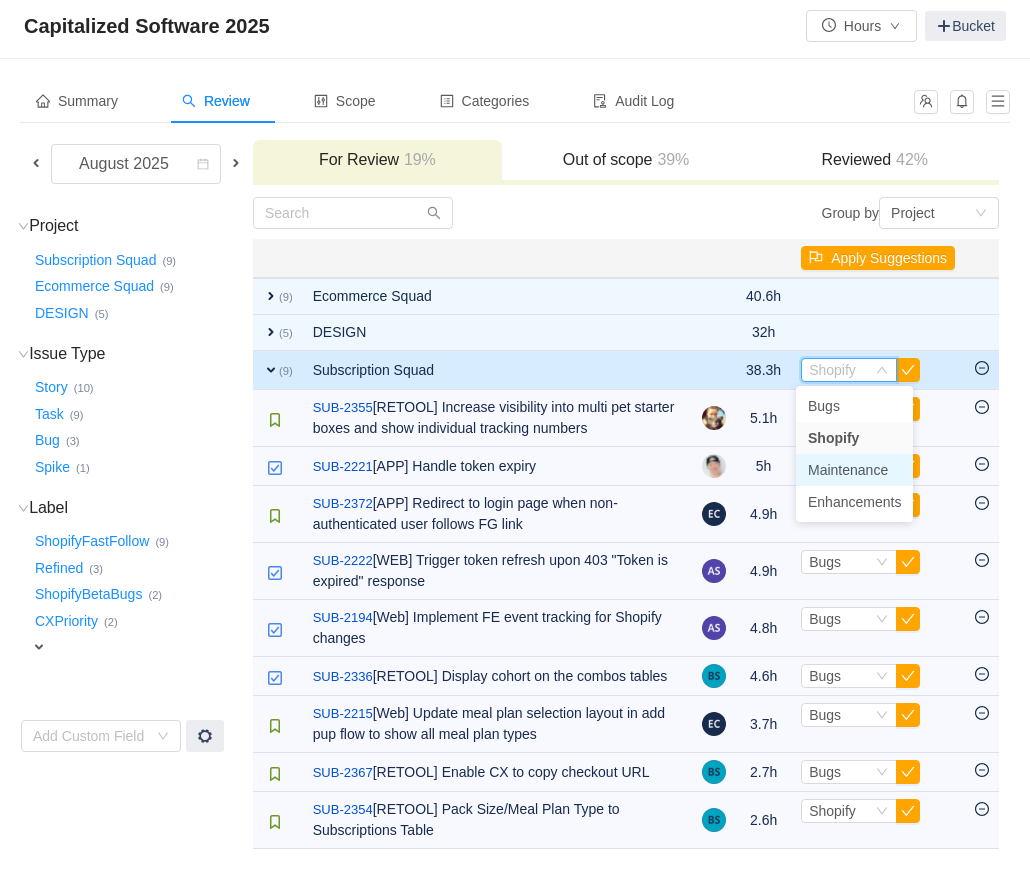 click on "Maintenance" at bounding box center [848, 470] 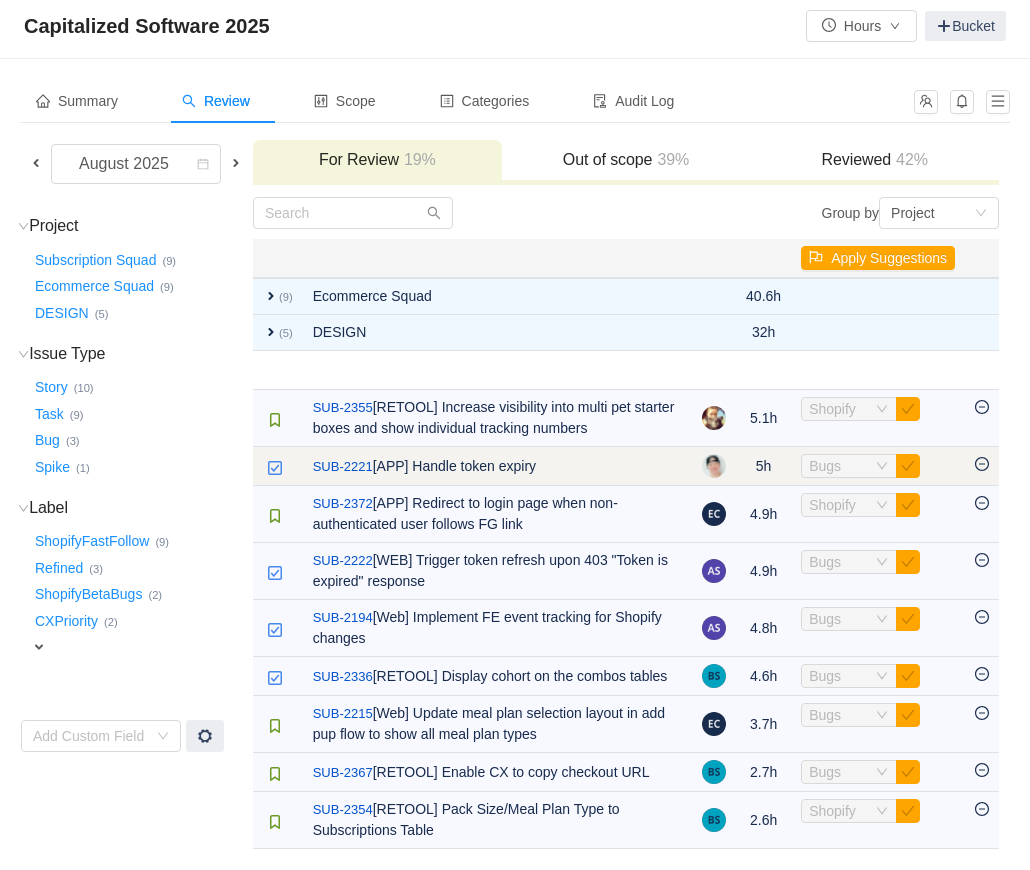 scroll, scrollTop: 0, scrollLeft: 0, axis: both 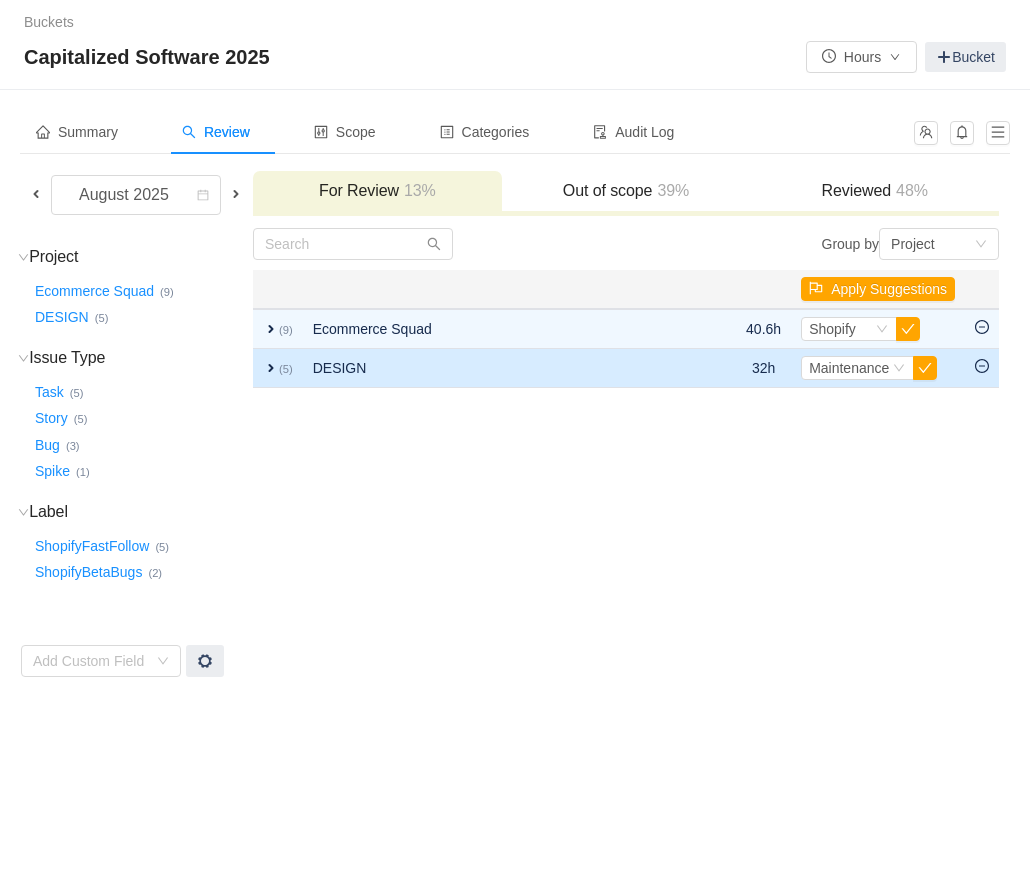 click on "expand" at bounding box center (271, 368) 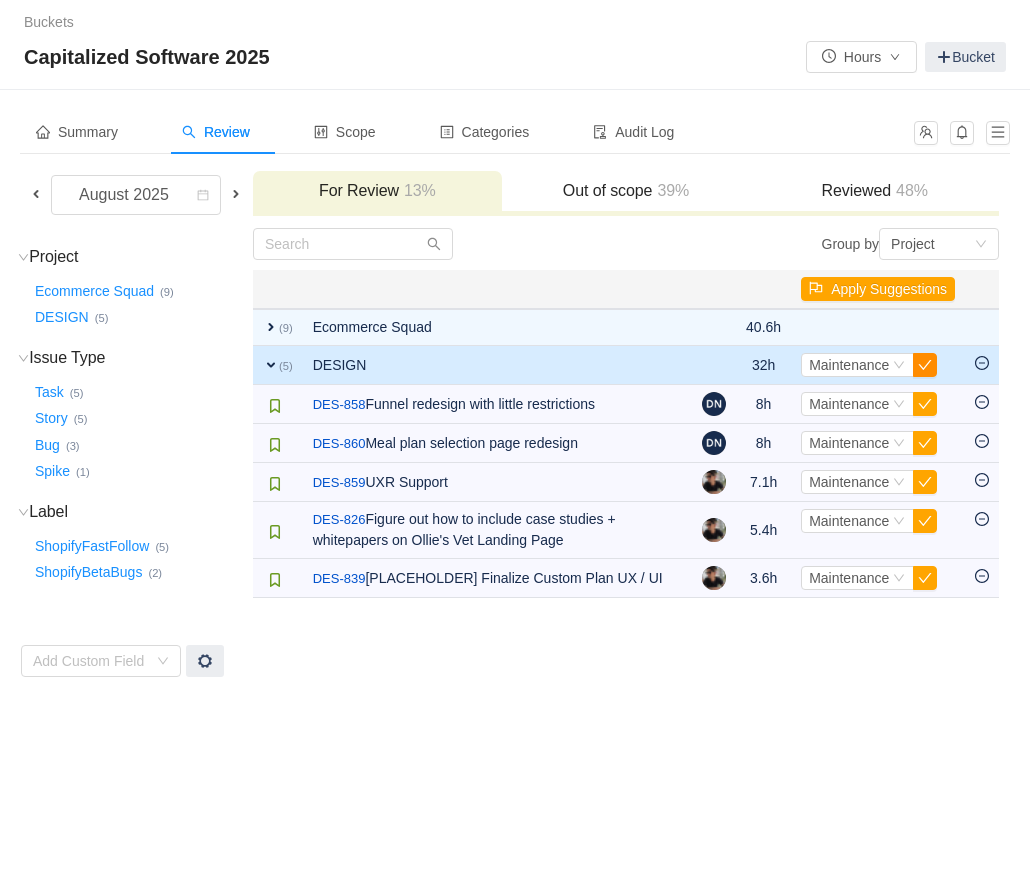 click at bounding box center [925, 365] 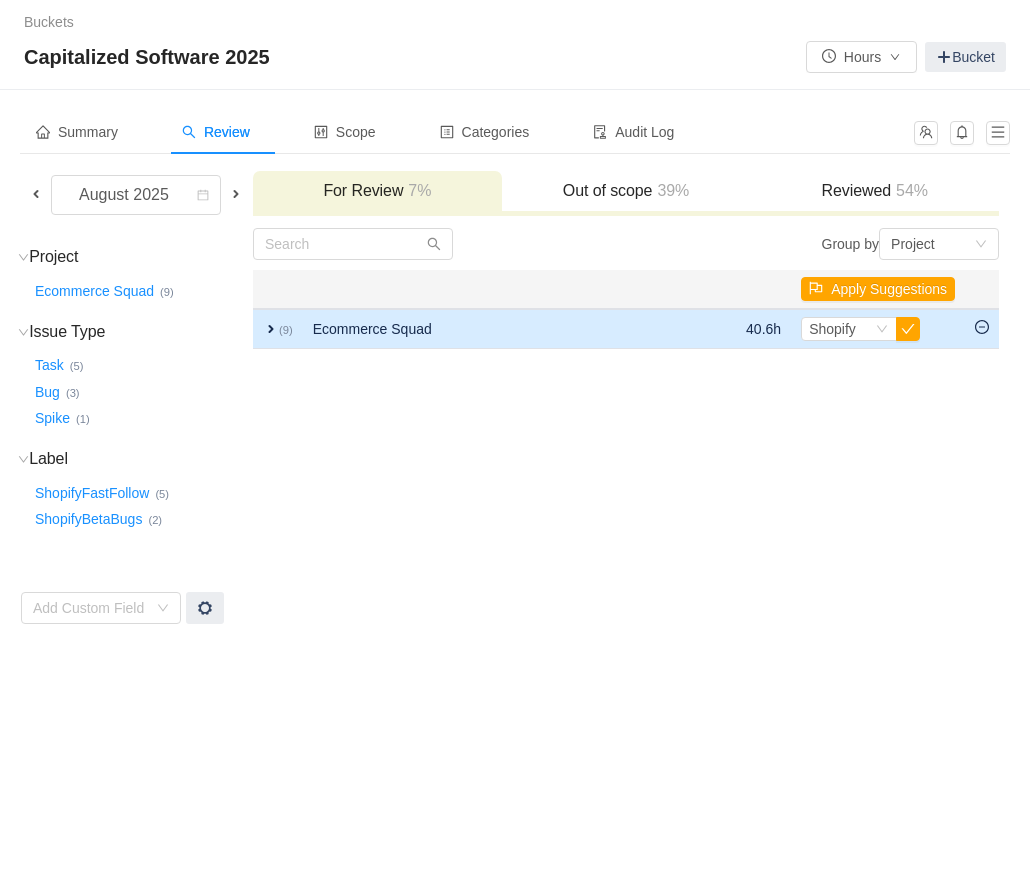 click on "expand" at bounding box center (271, 329) 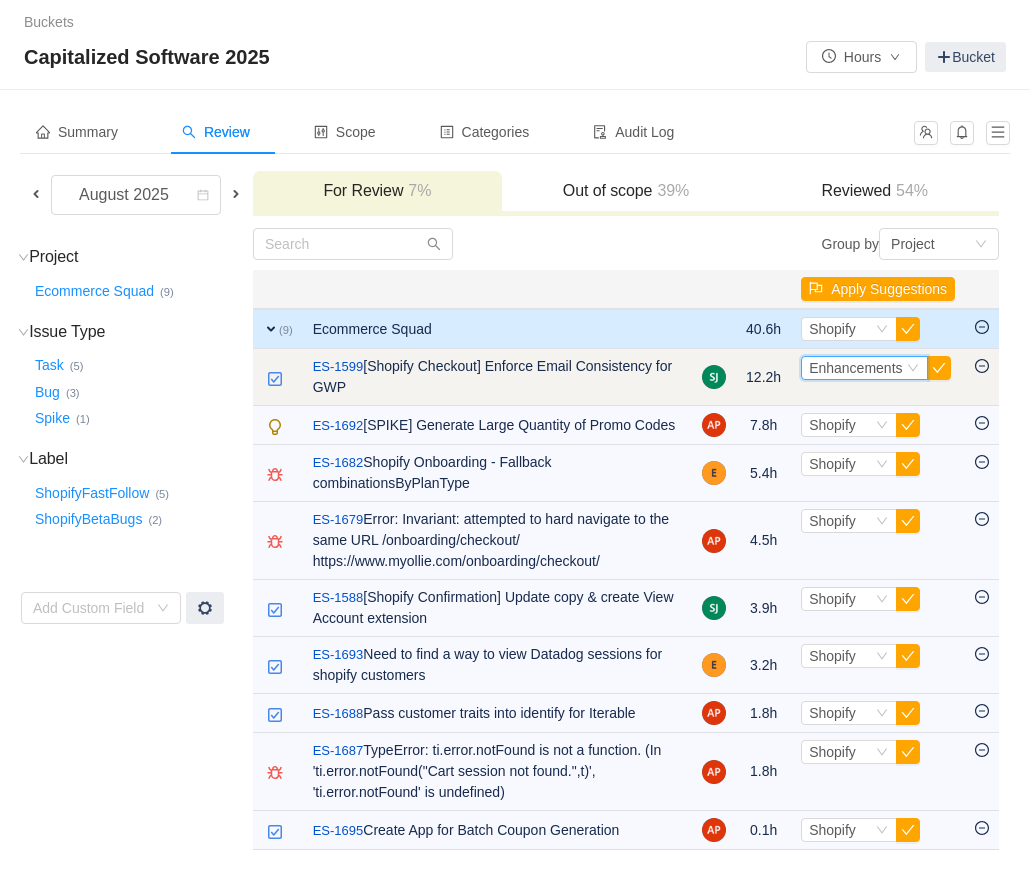 click on "Enhancements" at bounding box center (855, 368) 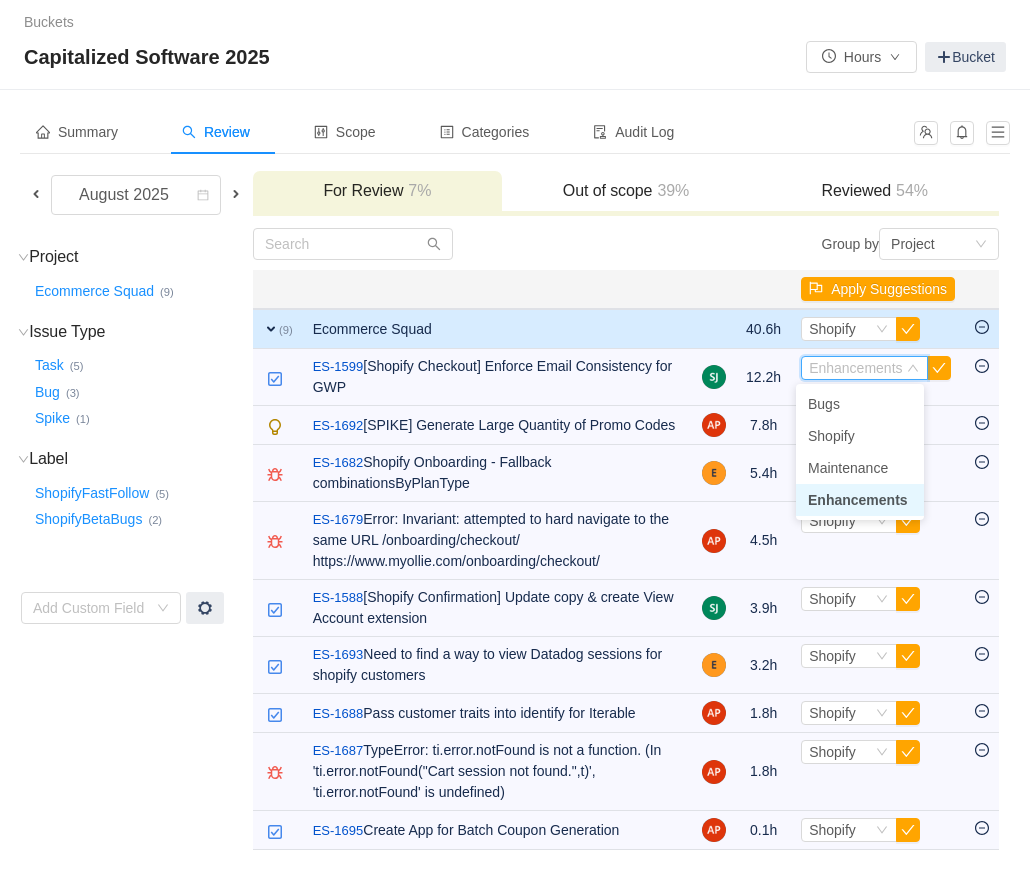 click on "Summary   Review   Scope   Categories   Audit Log" at bounding box center (461, 132) 